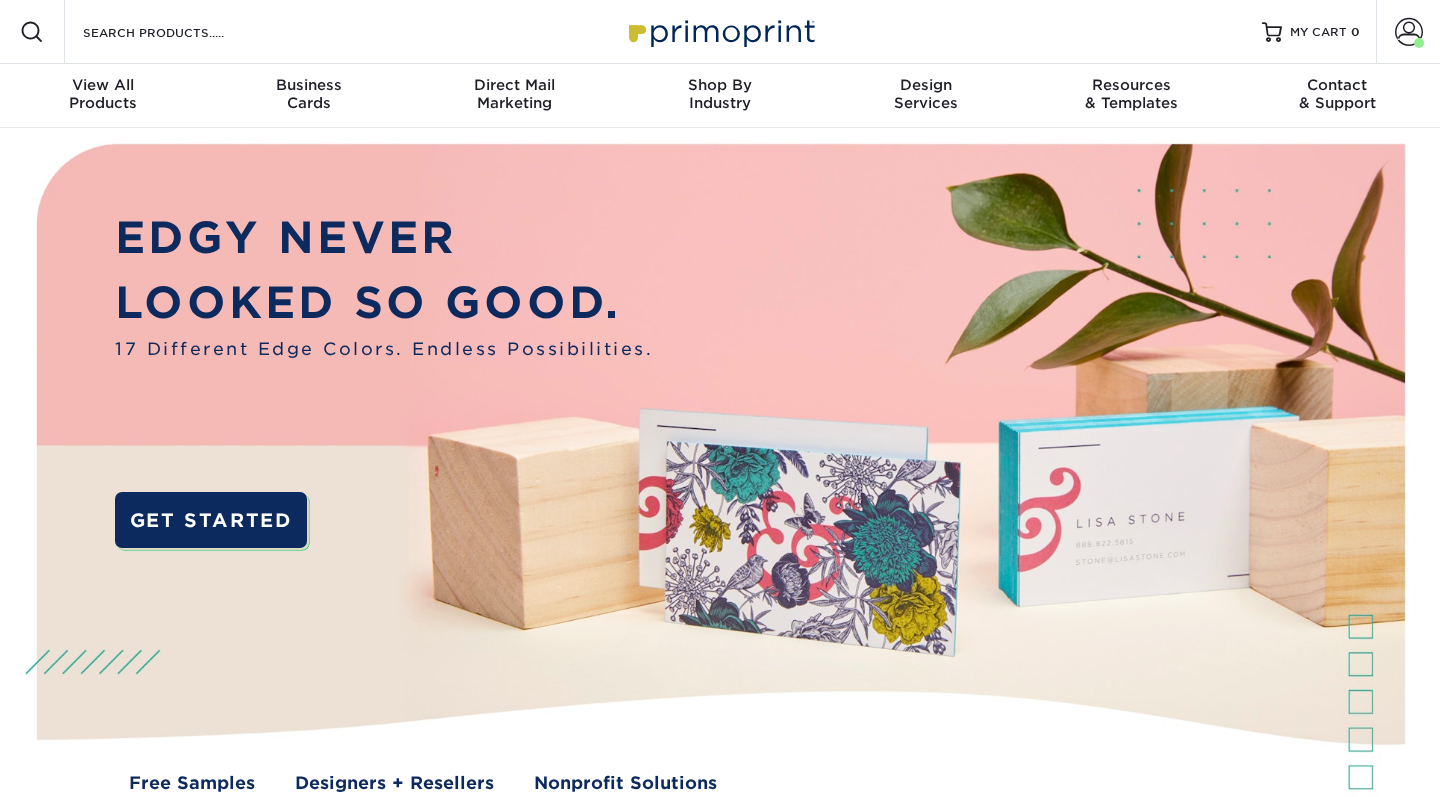 scroll, scrollTop: 0, scrollLeft: 0, axis: both 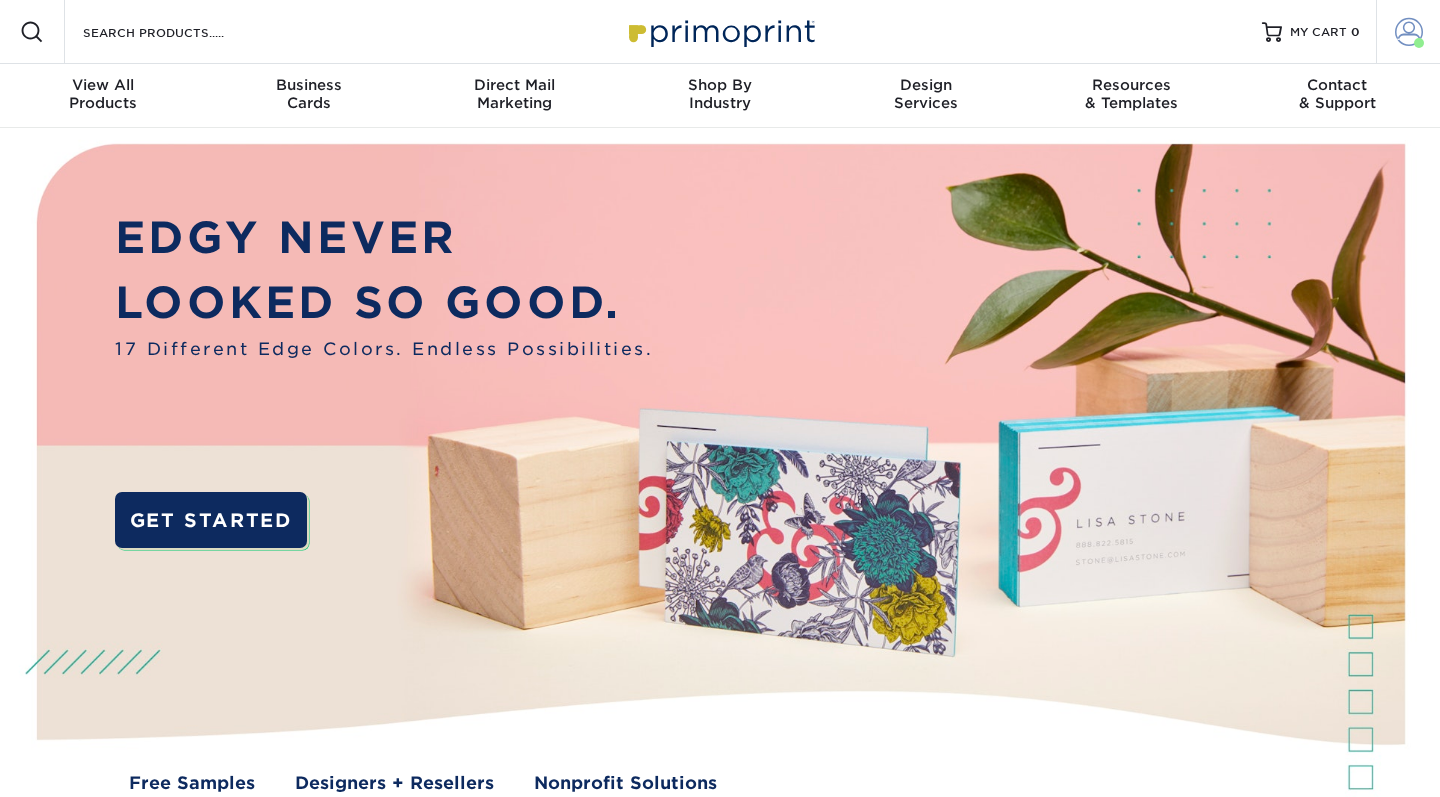 click at bounding box center [1419, 43] 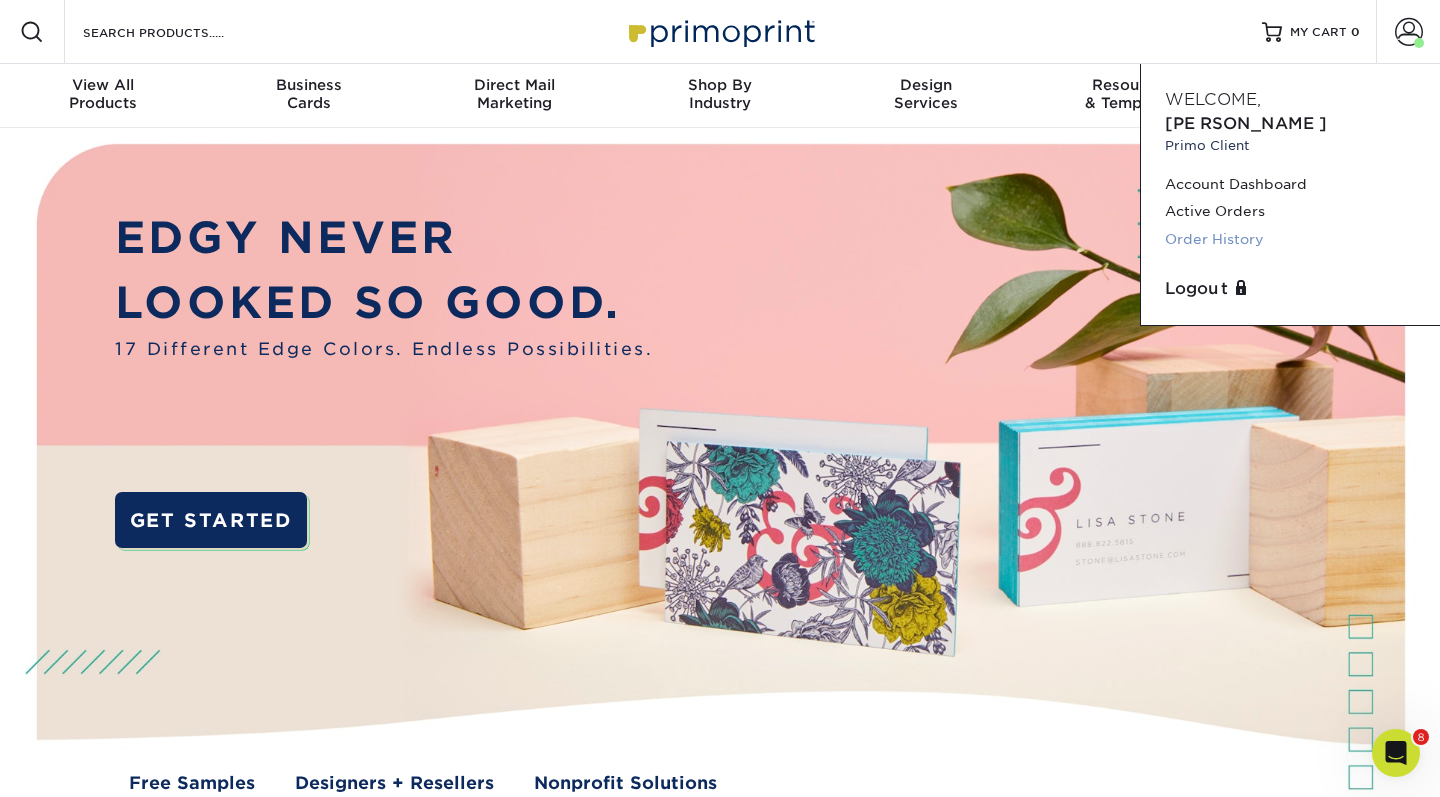 scroll, scrollTop: 0, scrollLeft: 0, axis: both 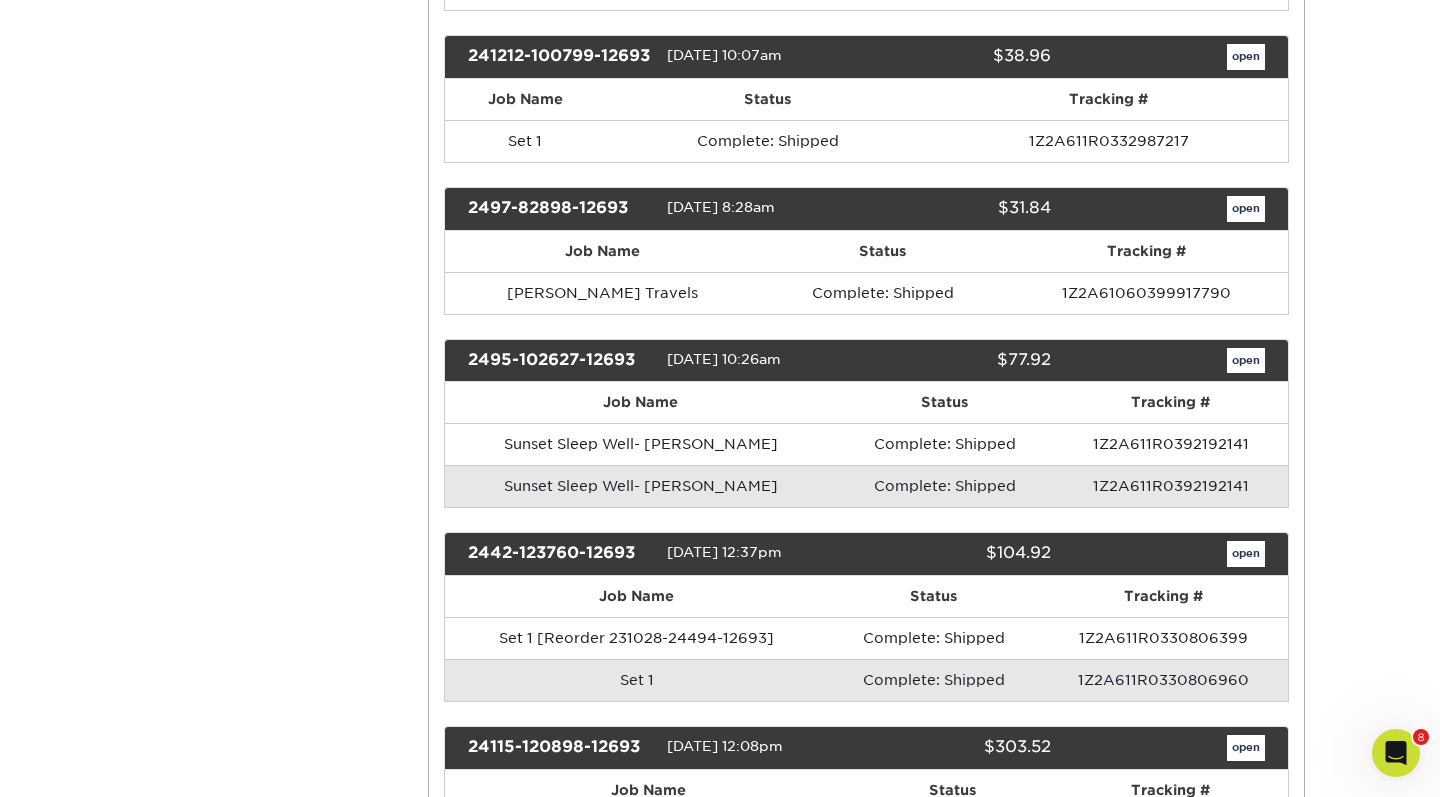 click on "open" at bounding box center [1246, 361] 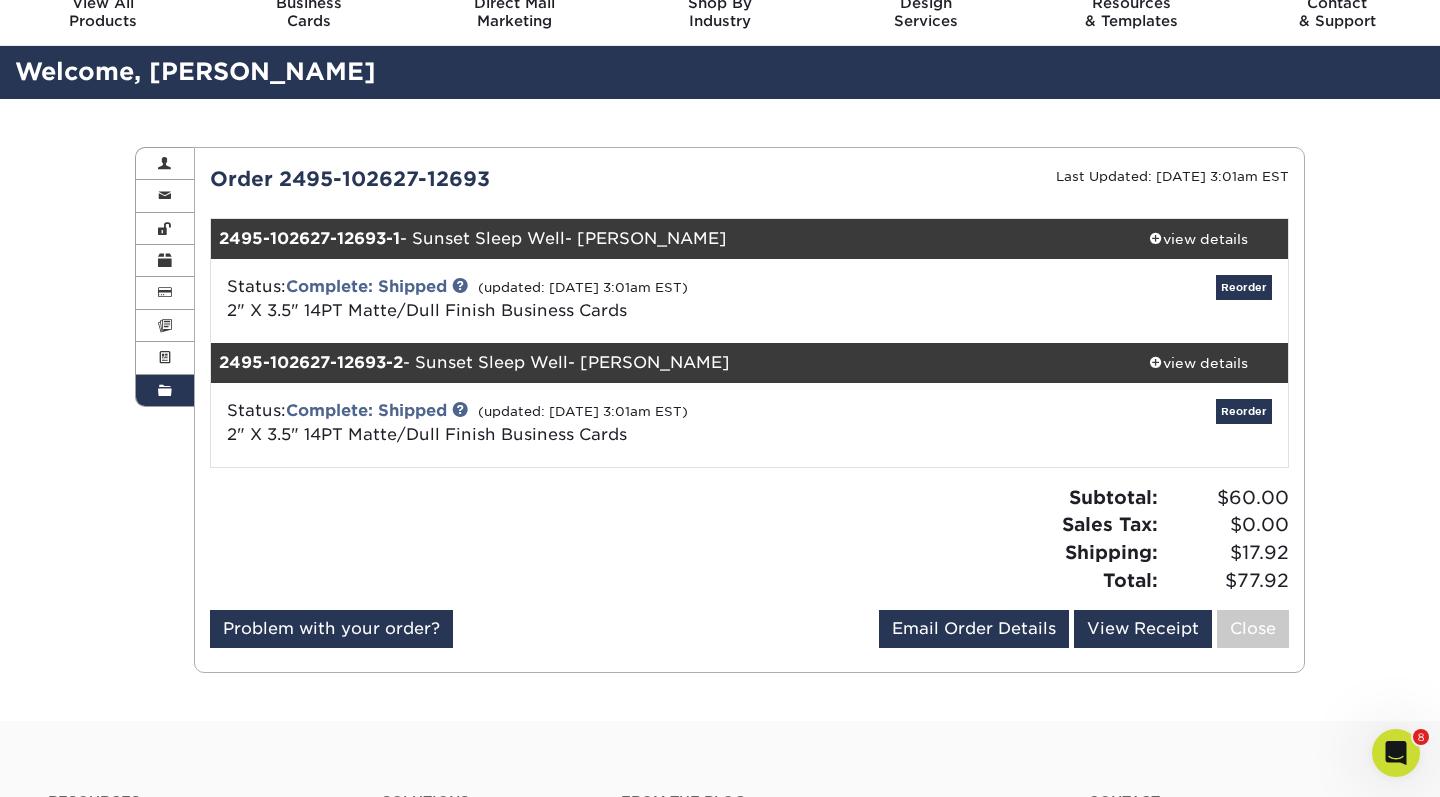 scroll, scrollTop: 82, scrollLeft: 0, axis: vertical 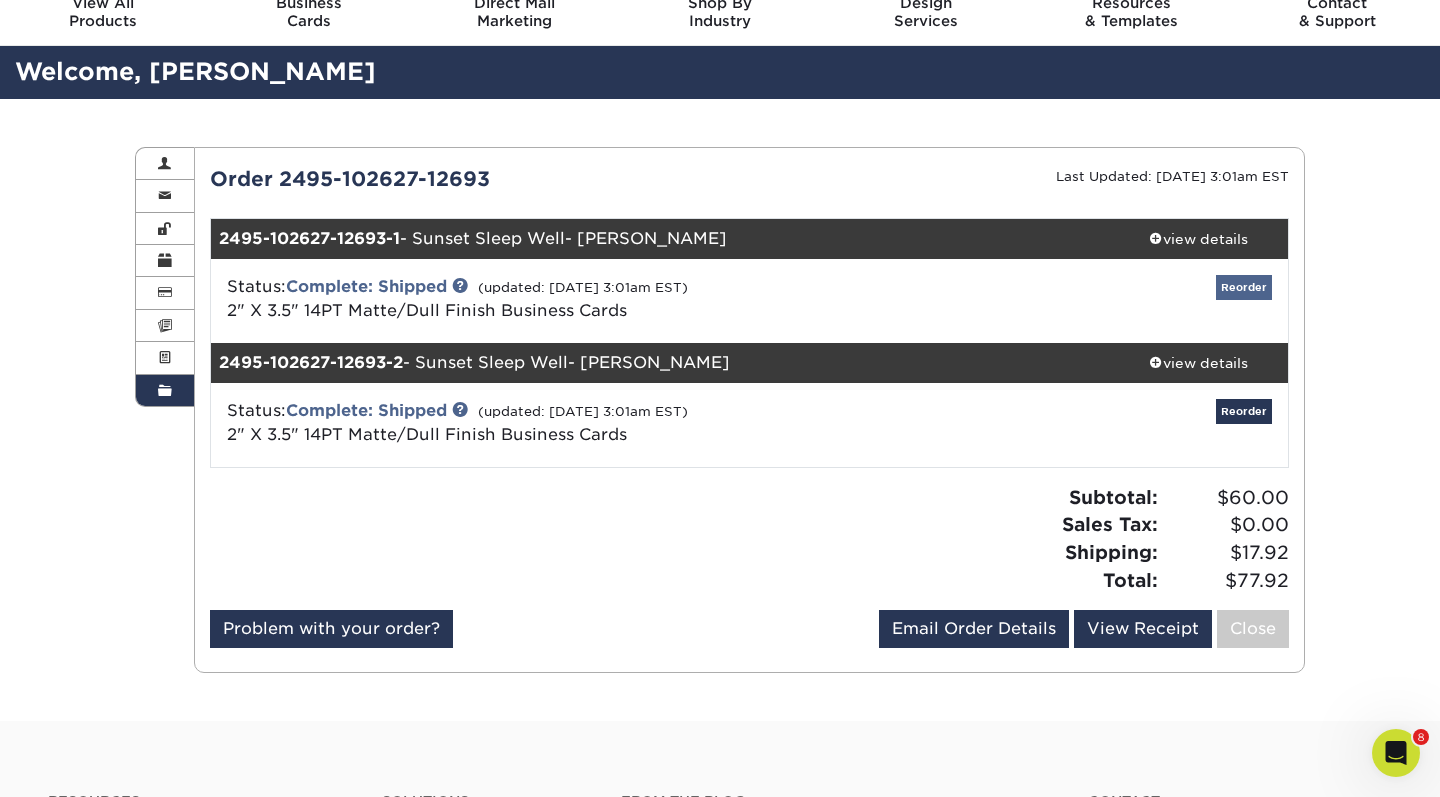 click on "Reorder" at bounding box center [1244, 287] 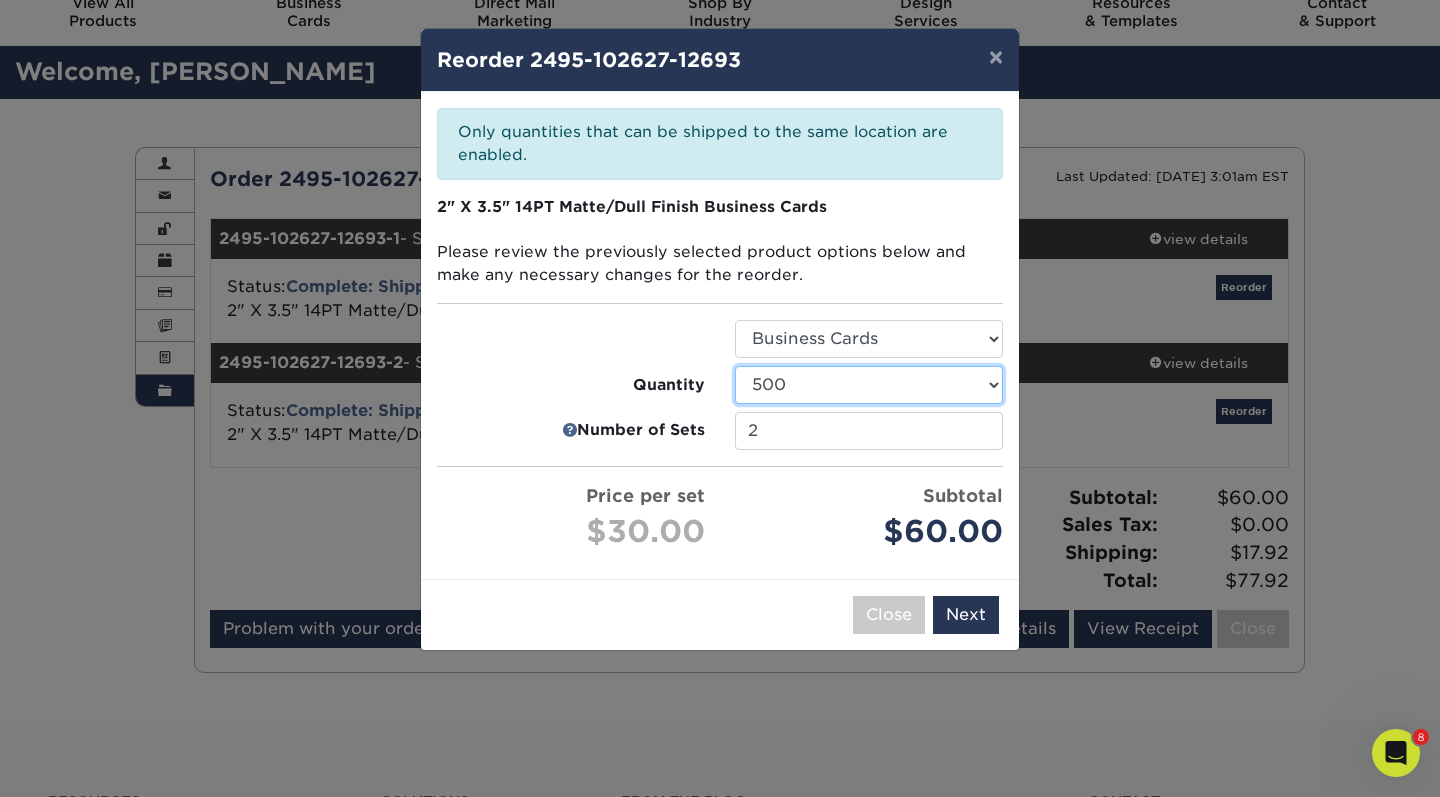 select on "52e3d710-0e8f-4d4d-8560-7d4d8655be69" 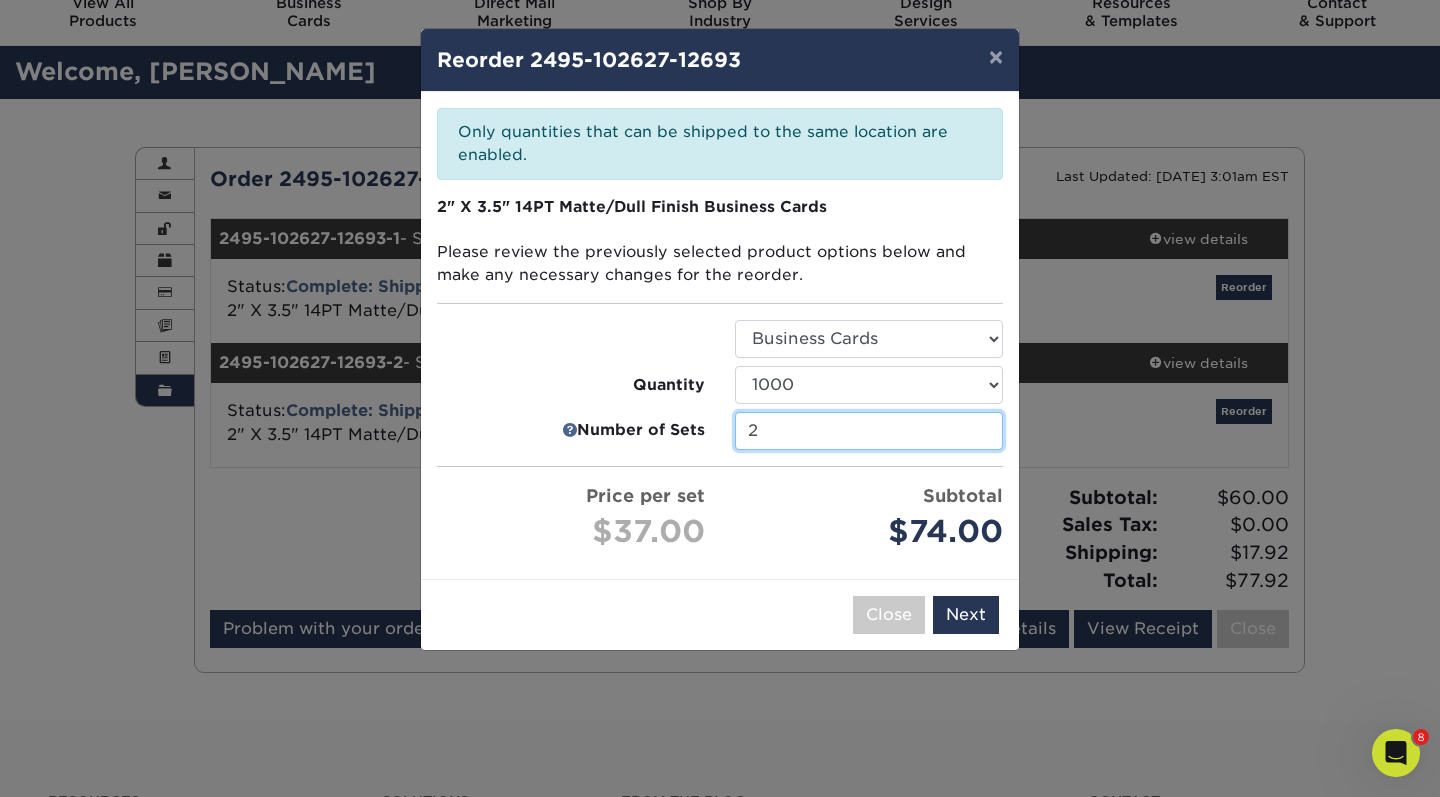 click on "2" at bounding box center [869, 431] 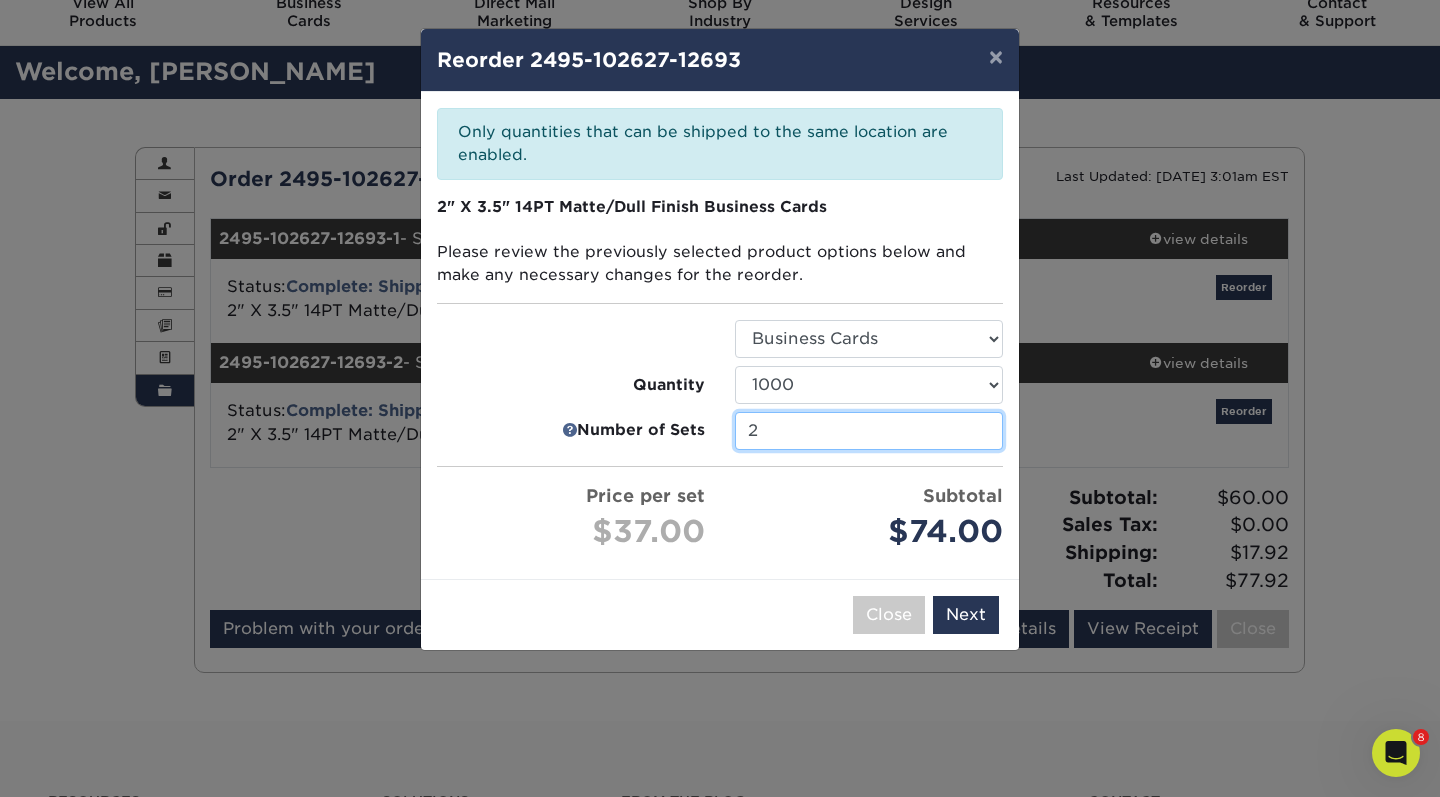 type on "1" 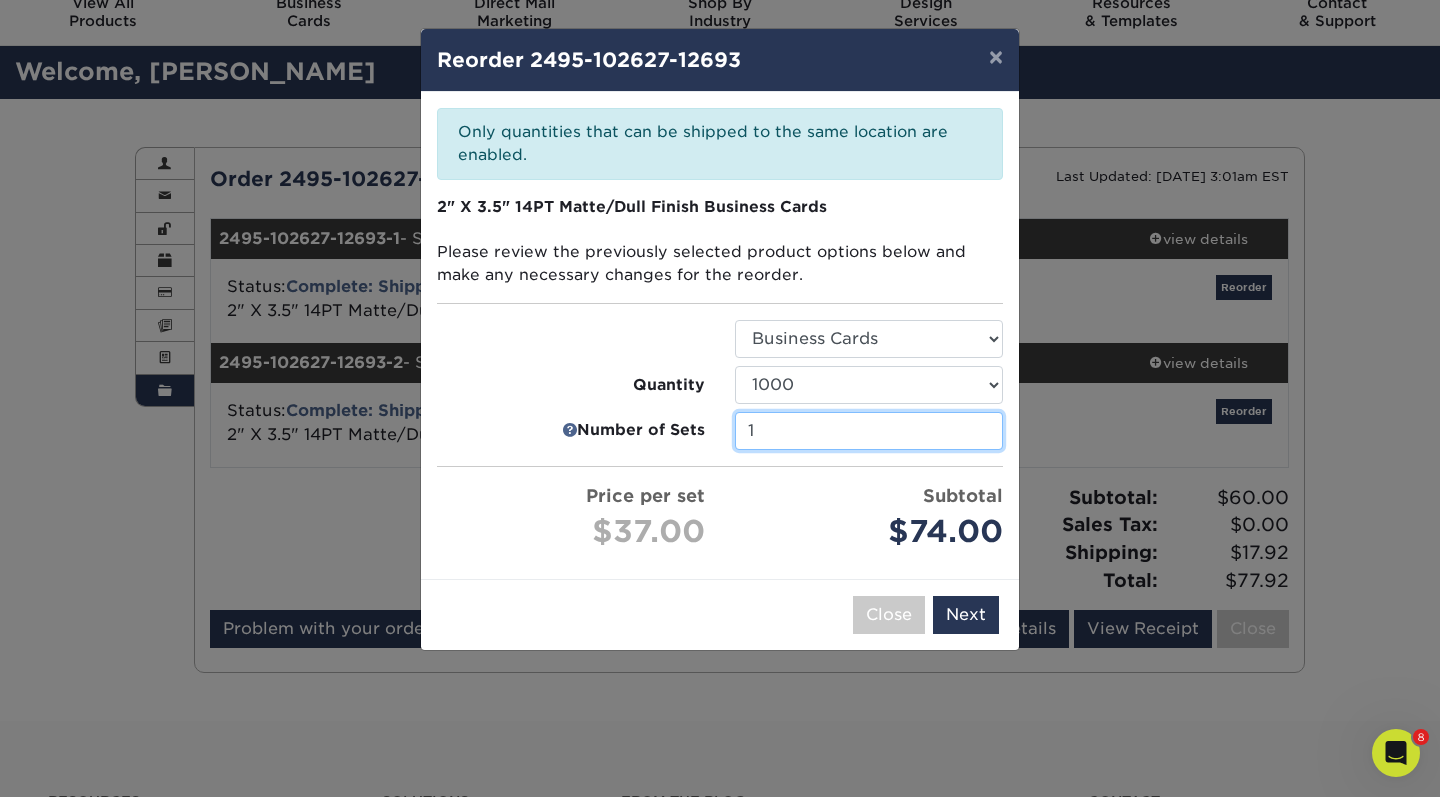 click on "1" at bounding box center [869, 431] 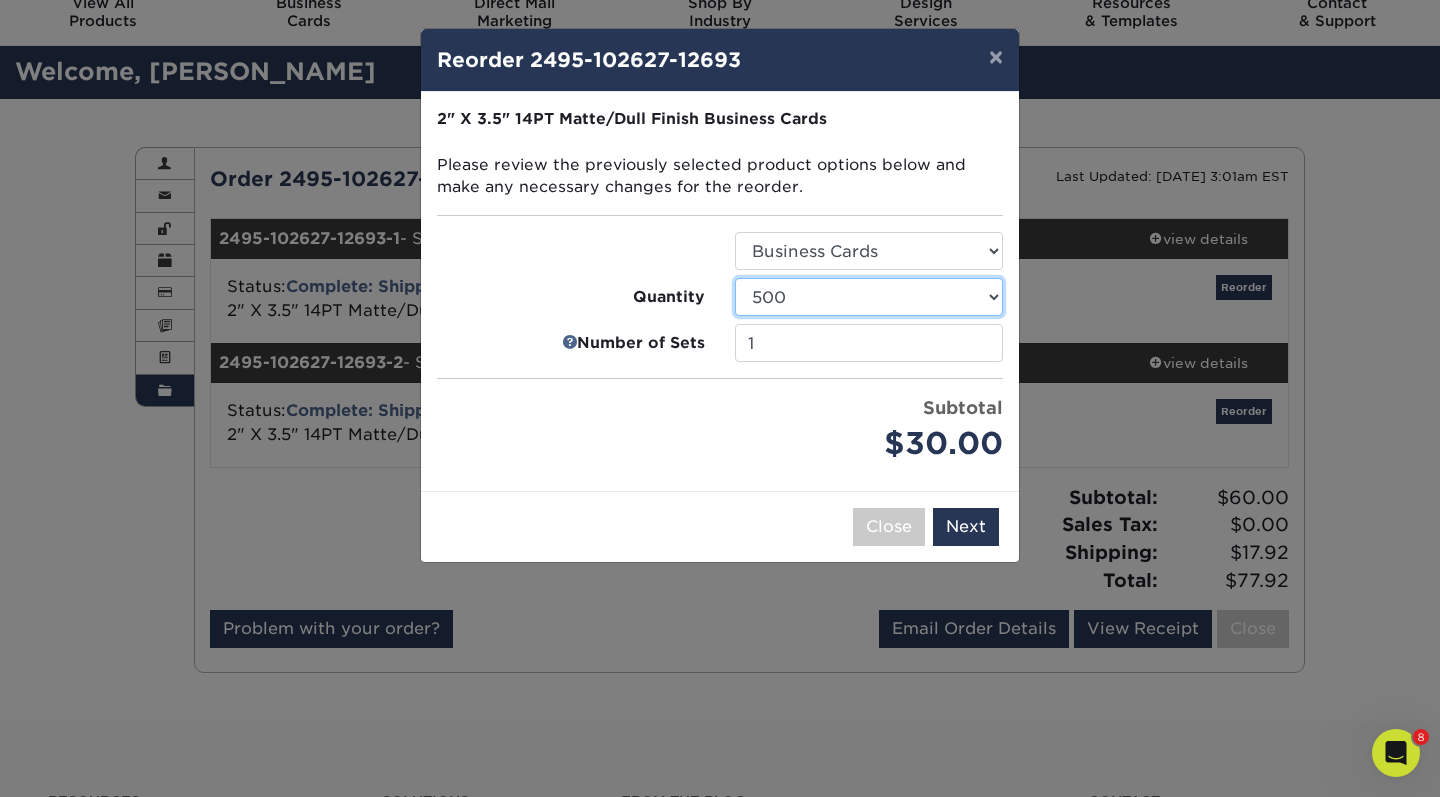 select on "52e3d710-0e8f-4d4d-8560-7d4d8655be69" 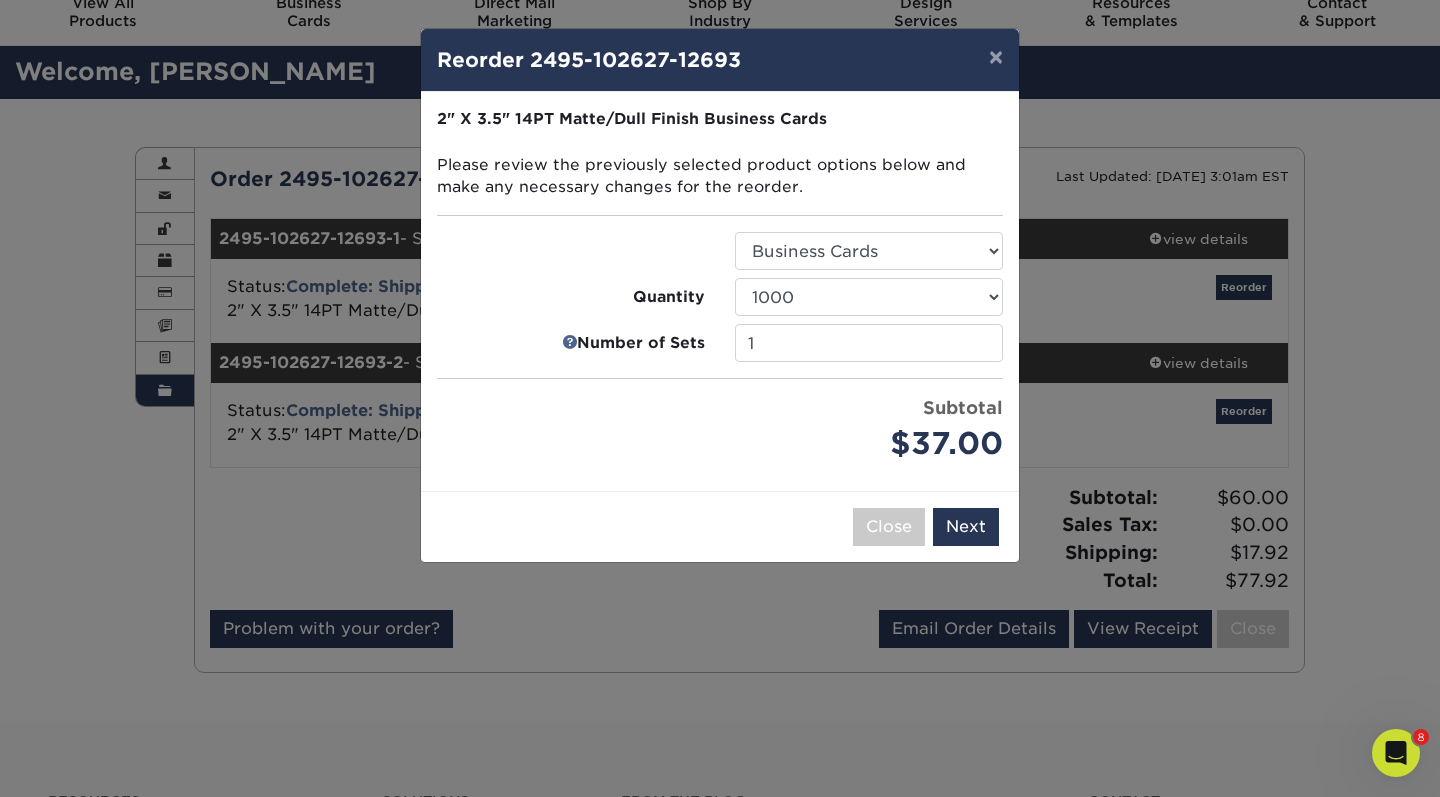 click on "Price per set
$37.00" at bounding box center (571, 431) 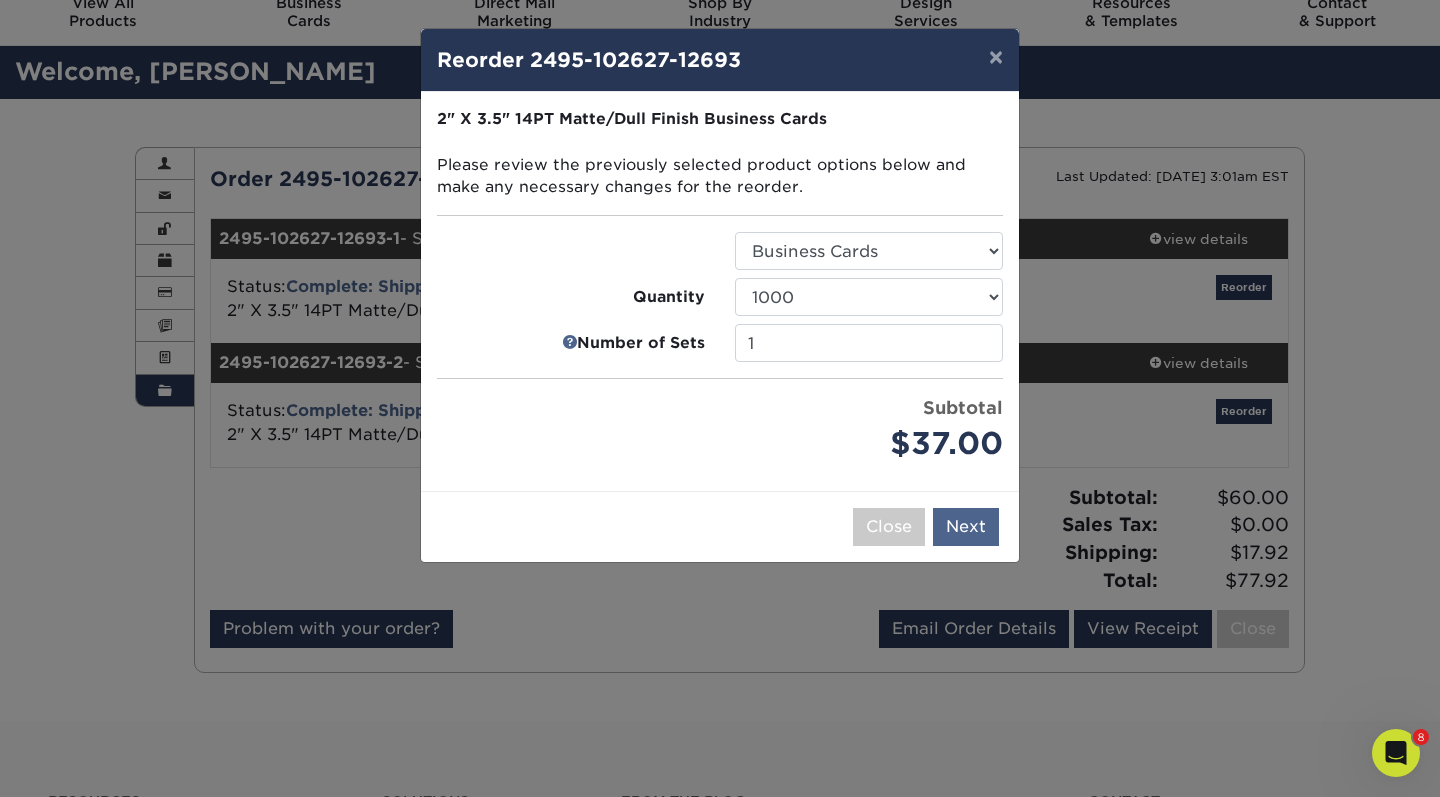 click on "Next" at bounding box center [966, 527] 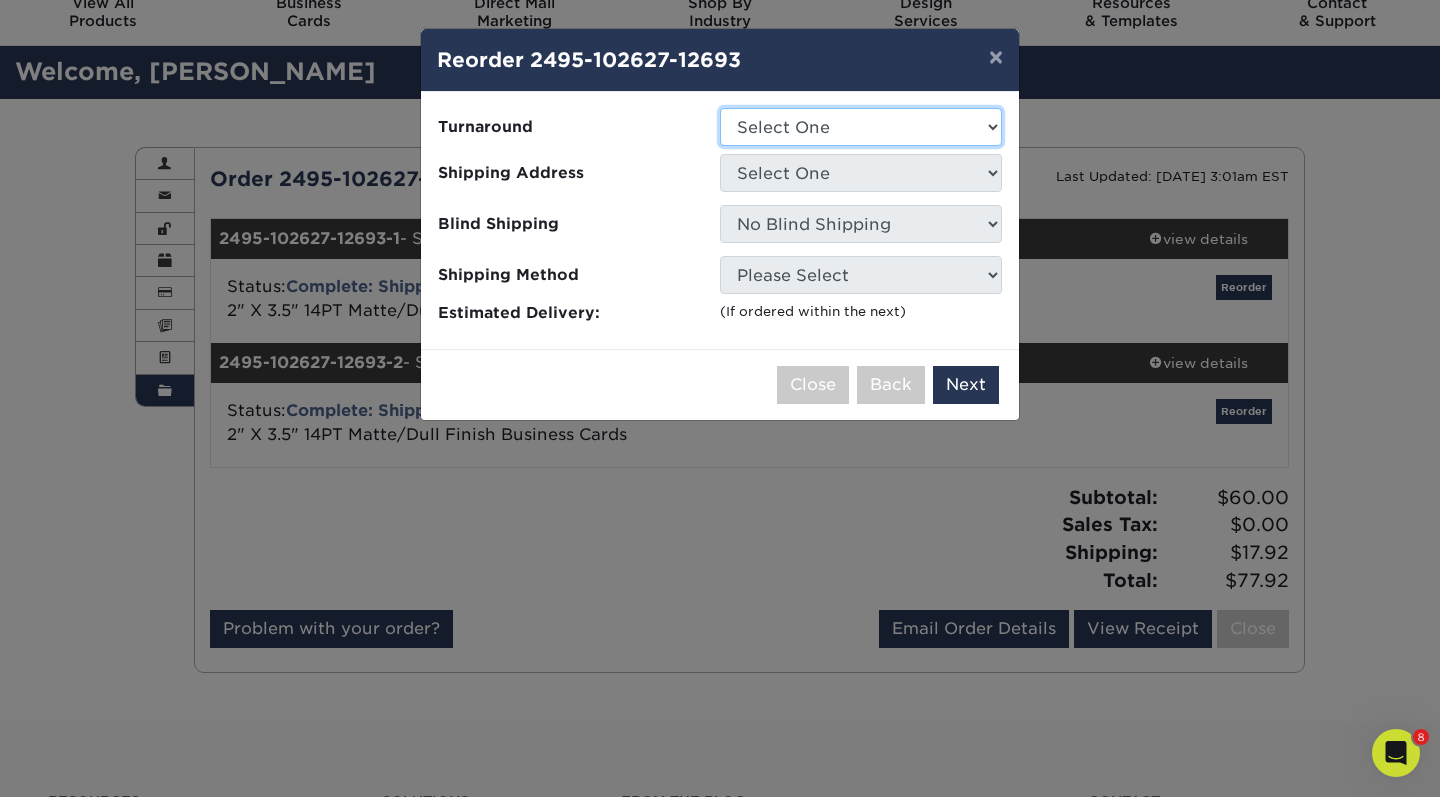 select on "bbae0db4-e4ea-4d4a-8a0b-eb00eeb16e68" 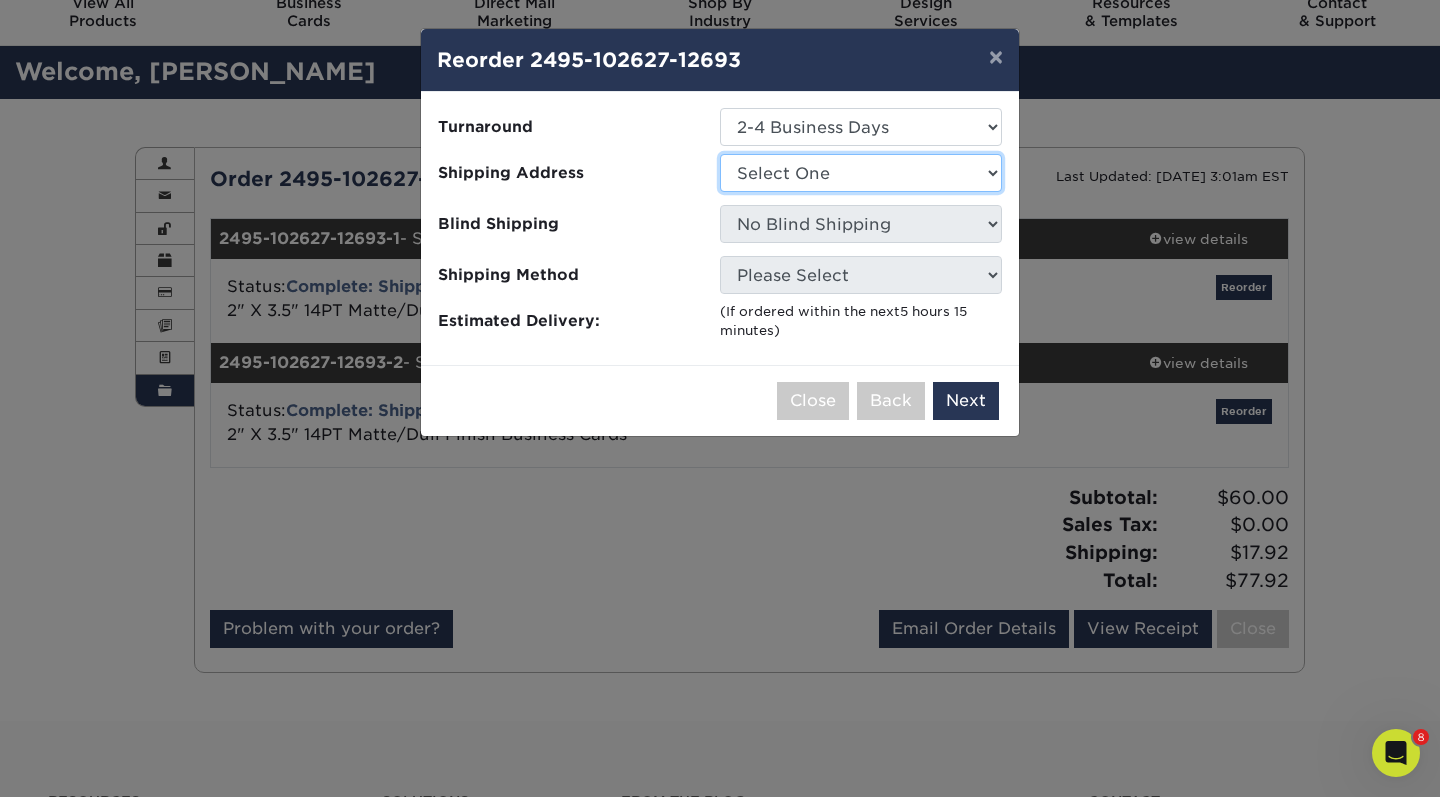 select on "112669" 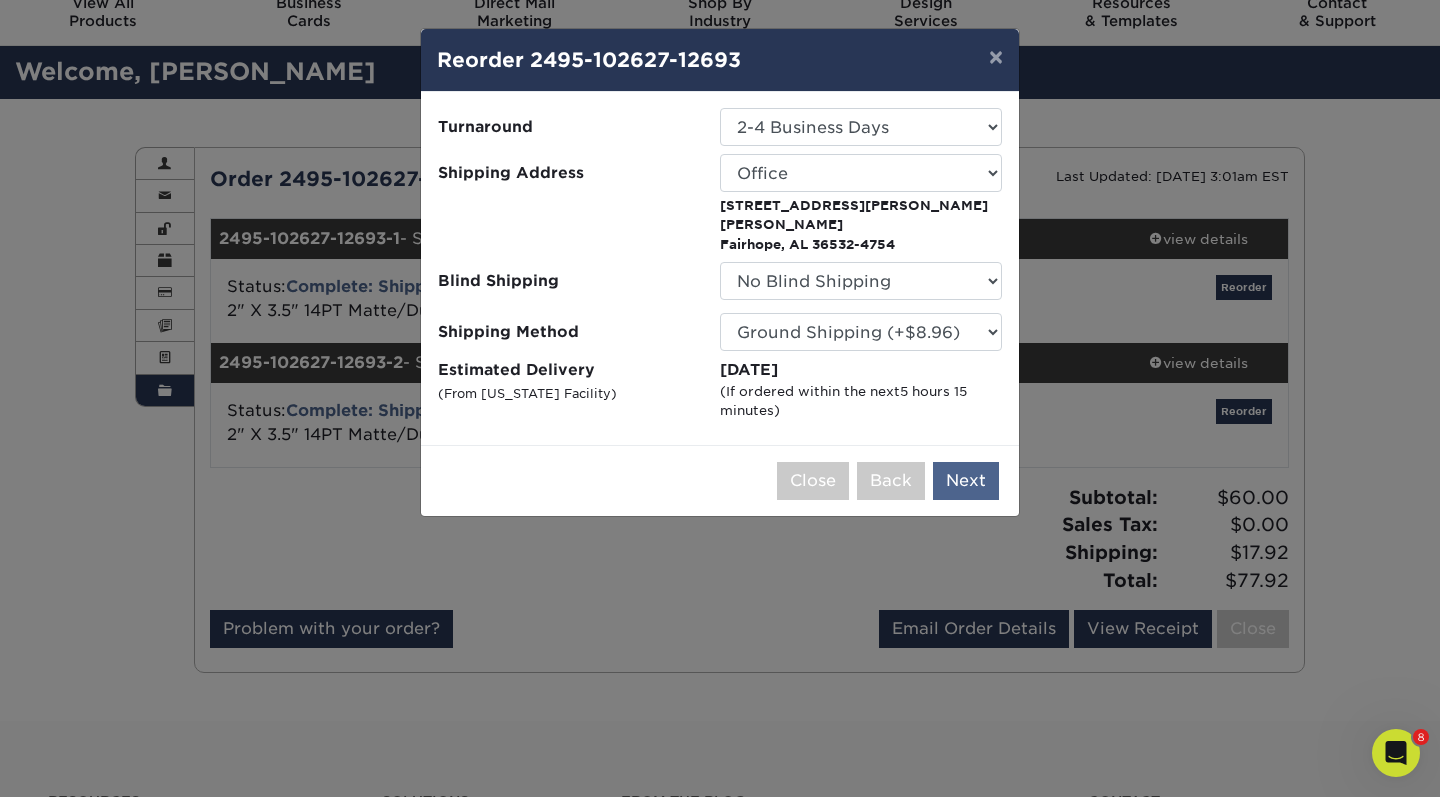 click on "Next" at bounding box center (966, 481) 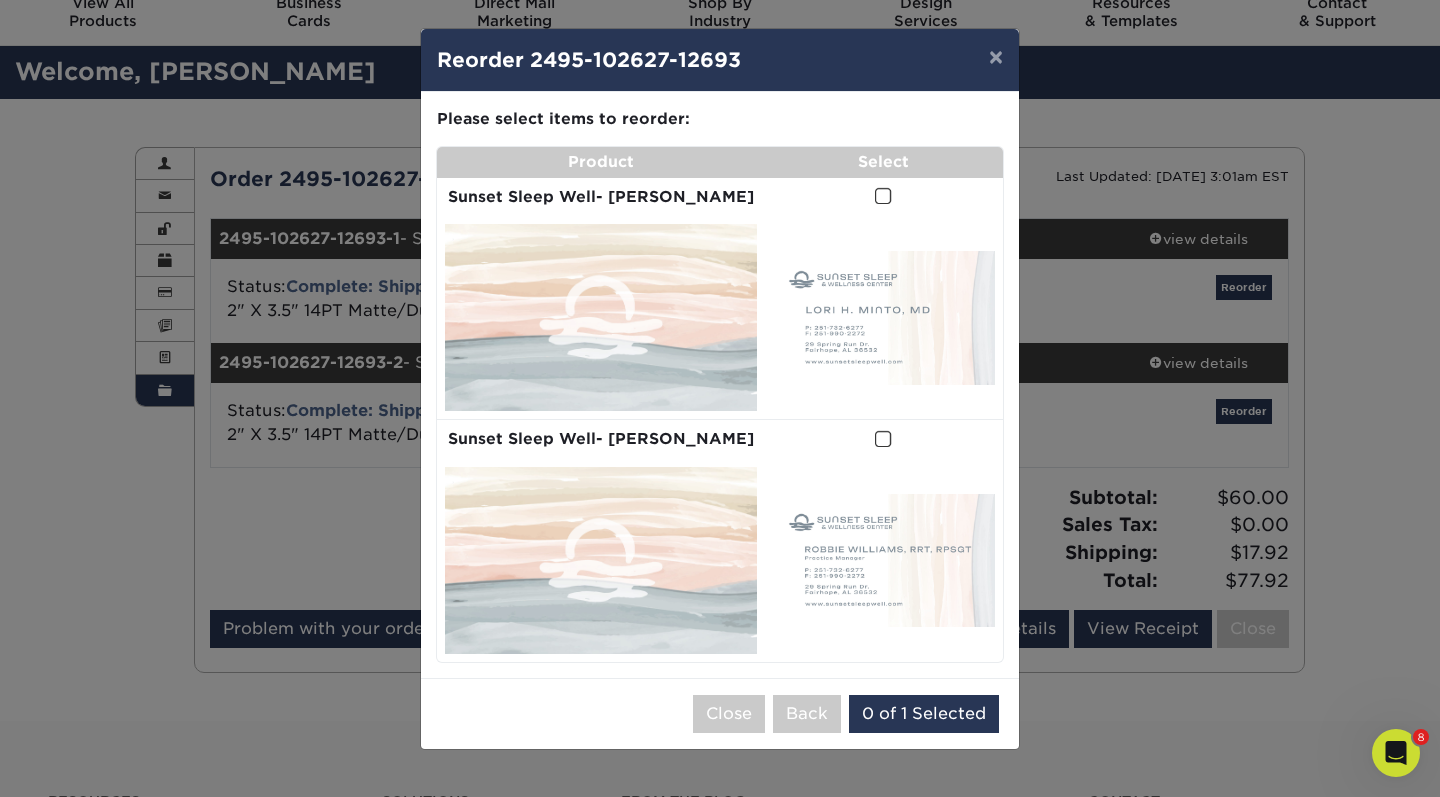 click at bounding box center [883, 196] 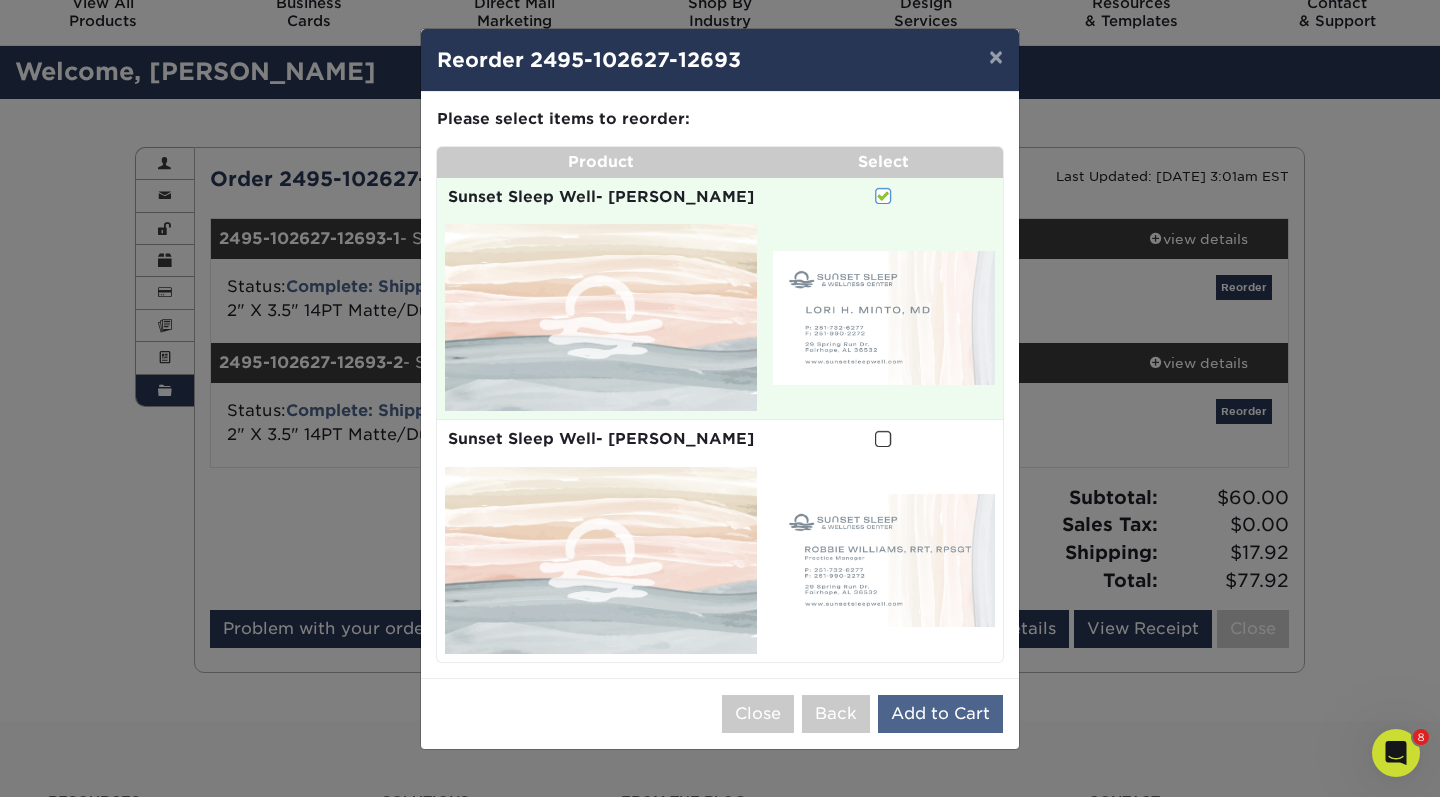 click on "Add to Cart" at bounding box center (940, 714) 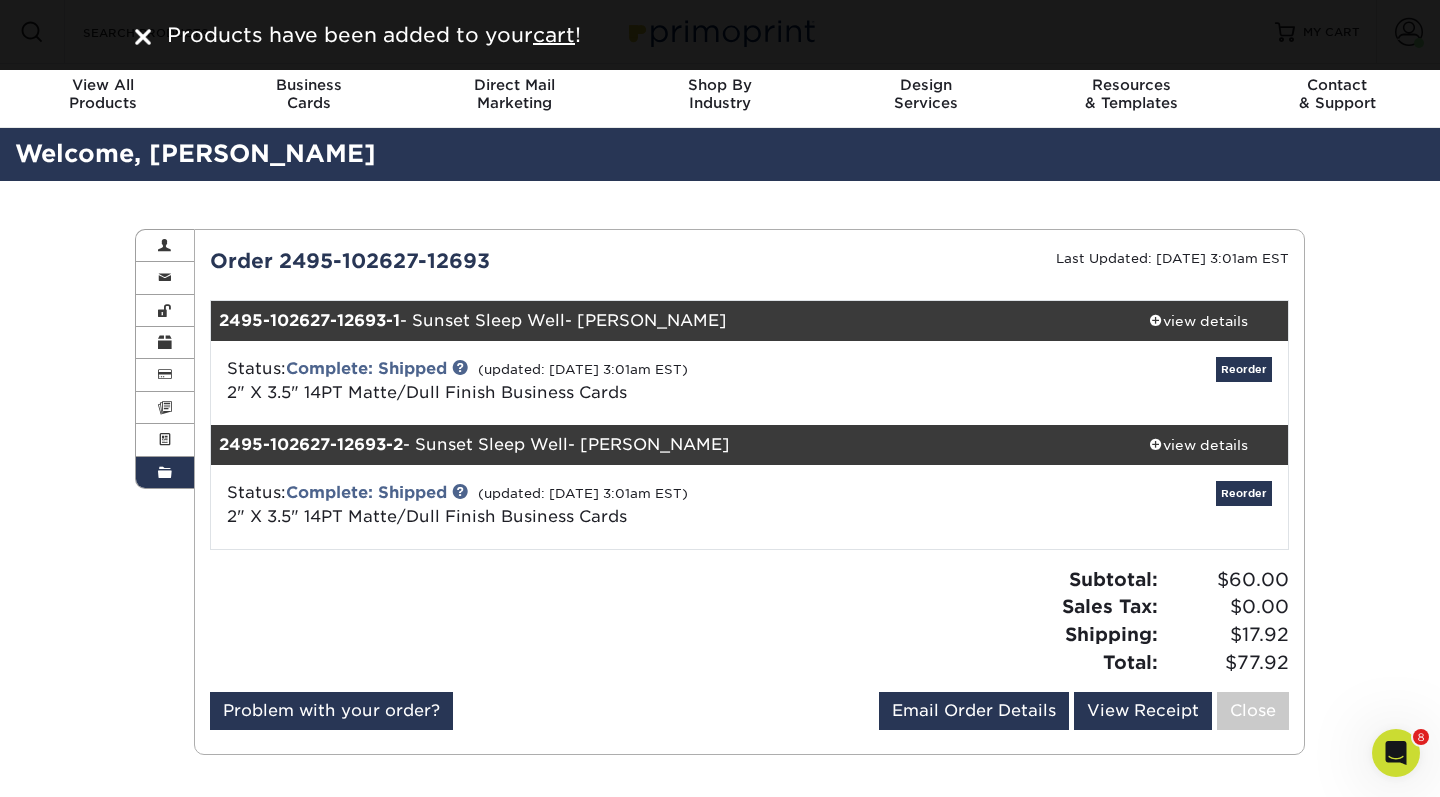 scroll, scrollTop: 0, scrollLeft: 0, axis: both 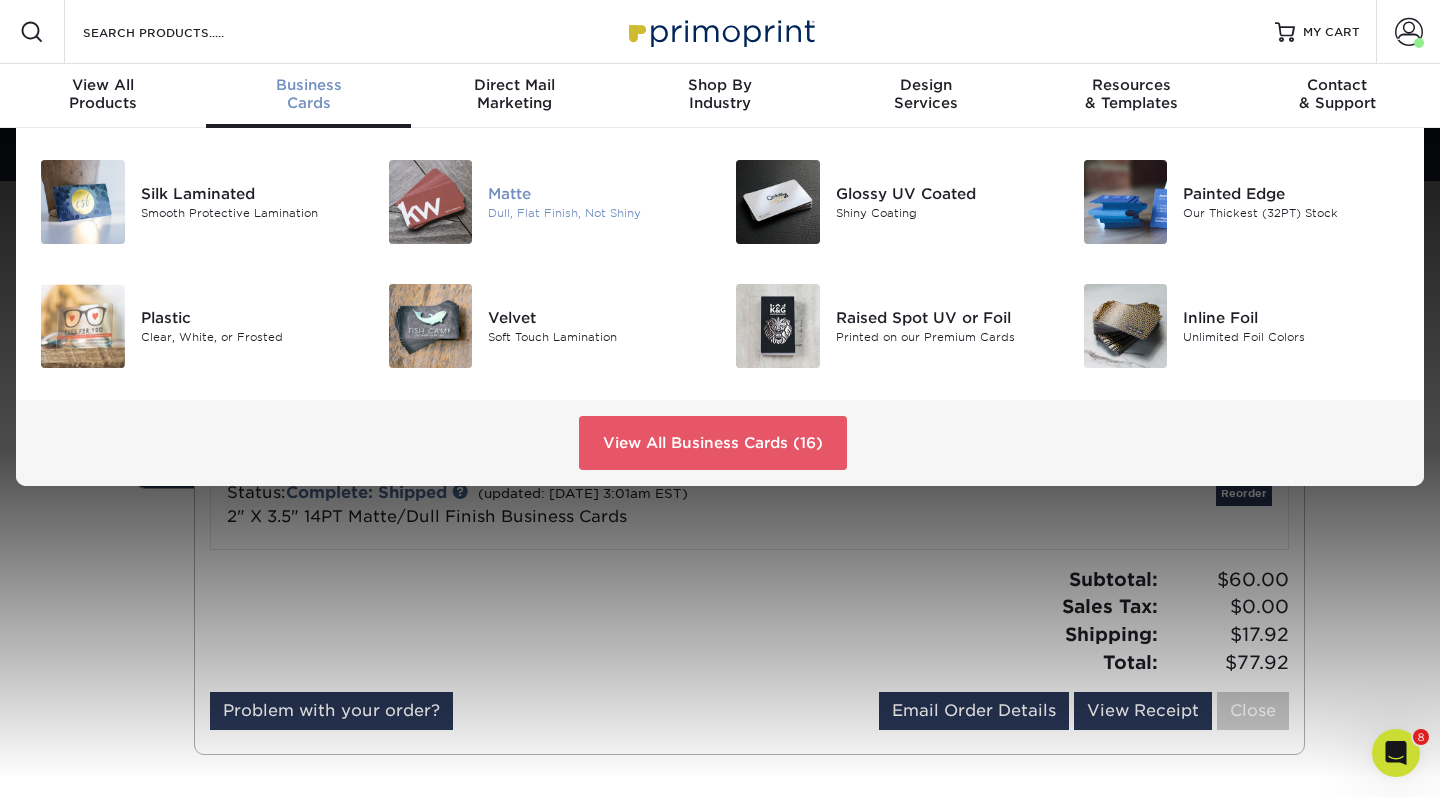 click at bounding box center (431, 202) 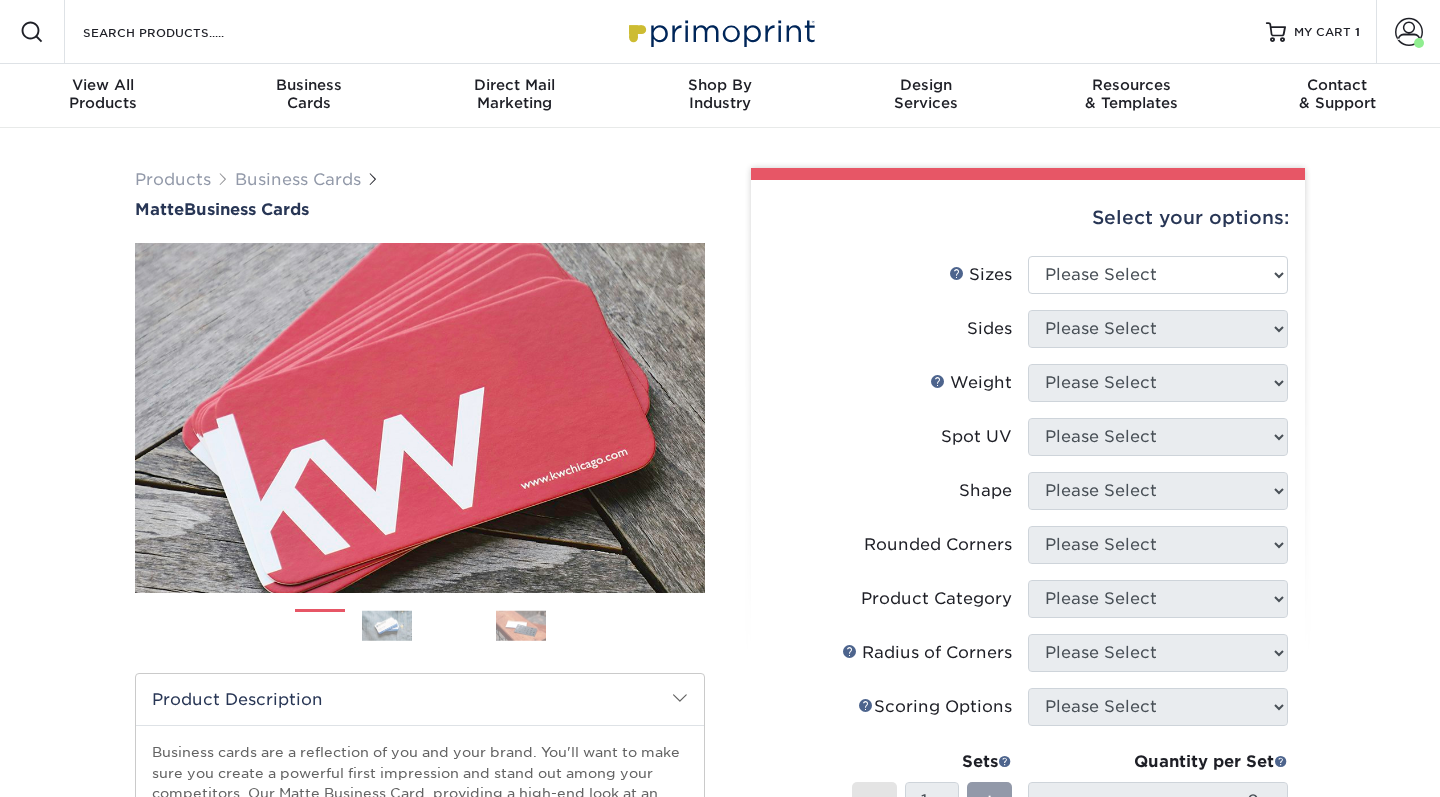 scroll, scrollTop: 0, scrollLeft: 0, axis: both 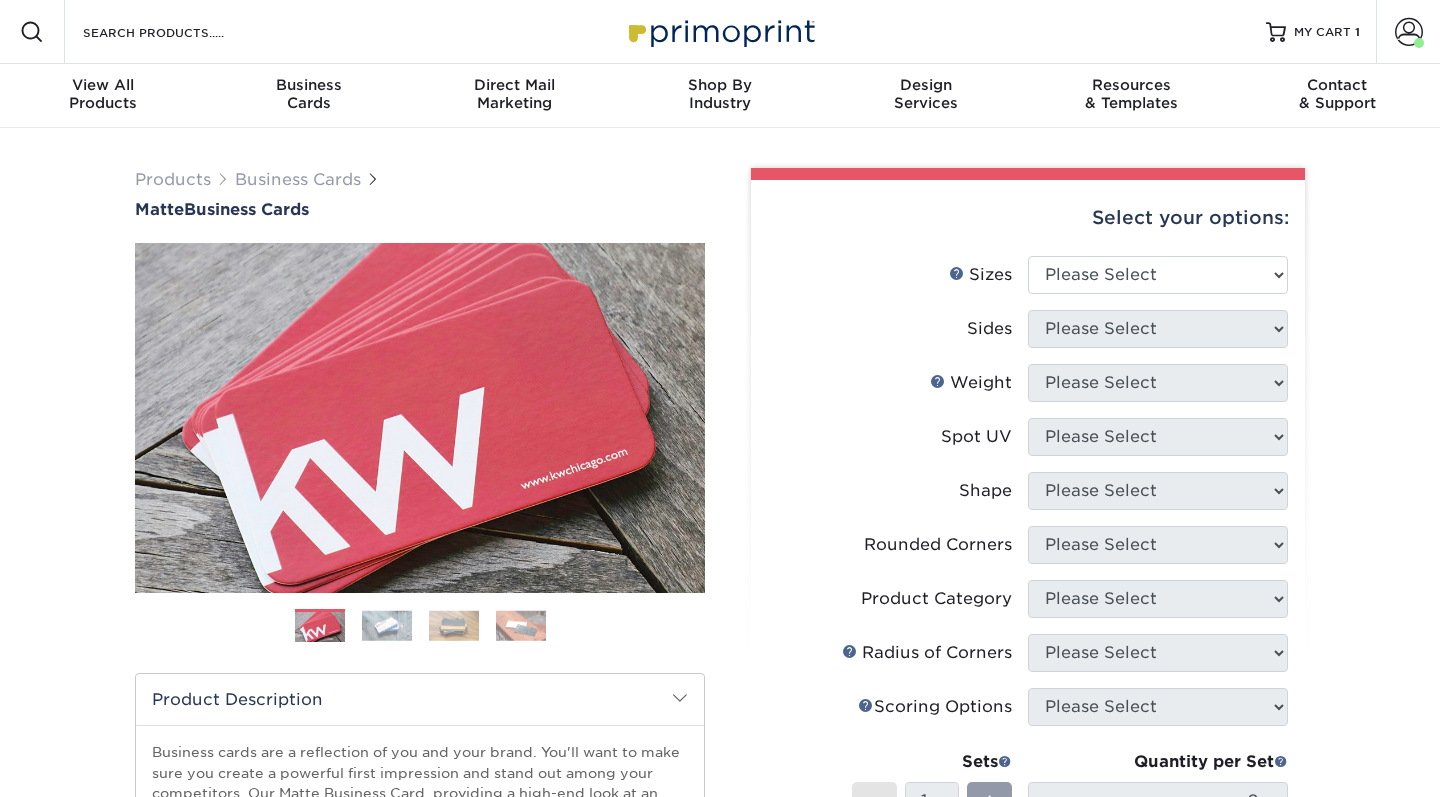 click on "Sizes Help Sizes
Please Select
1.5" x 3.5"  - Mini
1.75" x 3.5" - Mini
2" x 2" - Square
2" x 3" - Mini" at bounding box center [1028, 283] 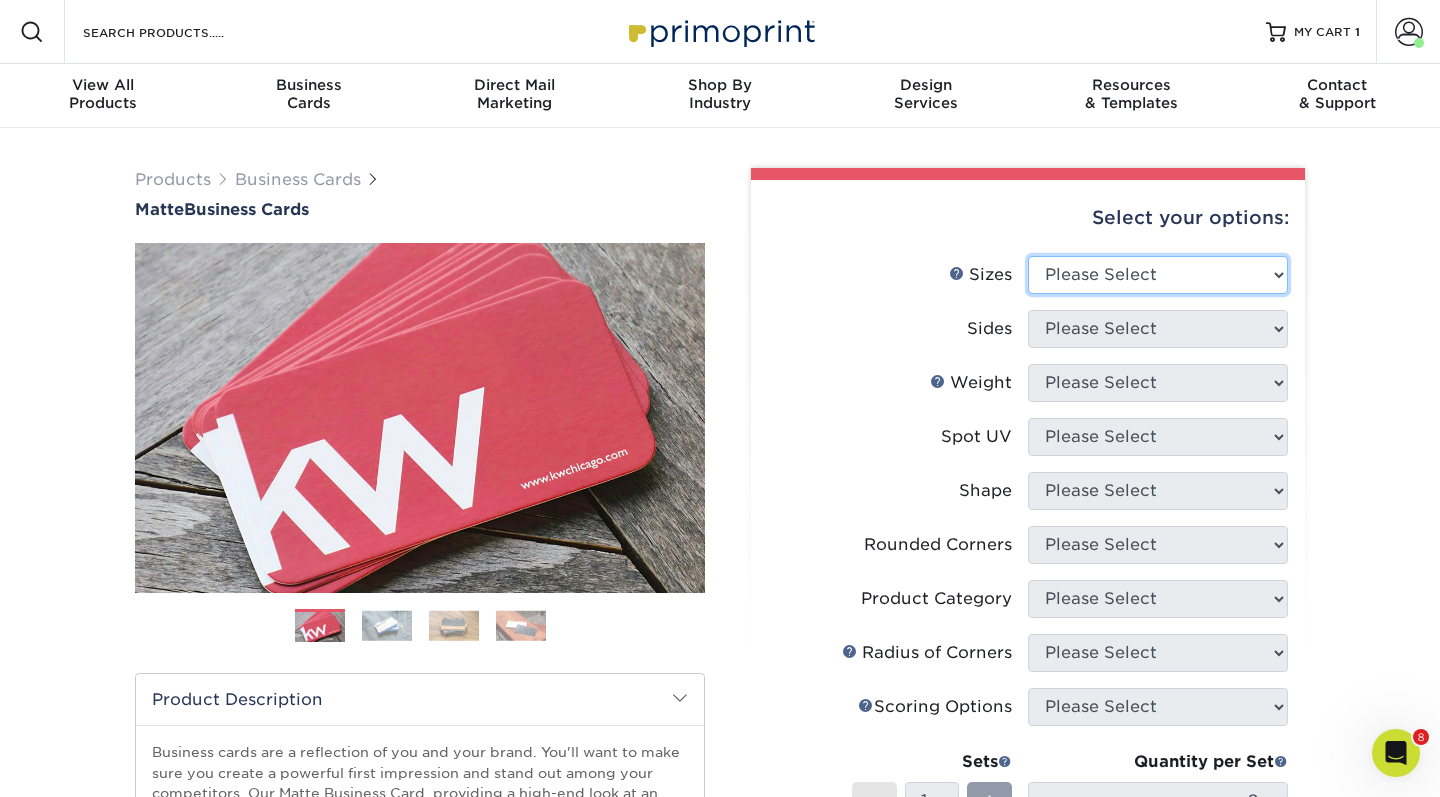 scroll, scrollTop: 0, scrollLeft: 0, axis: both 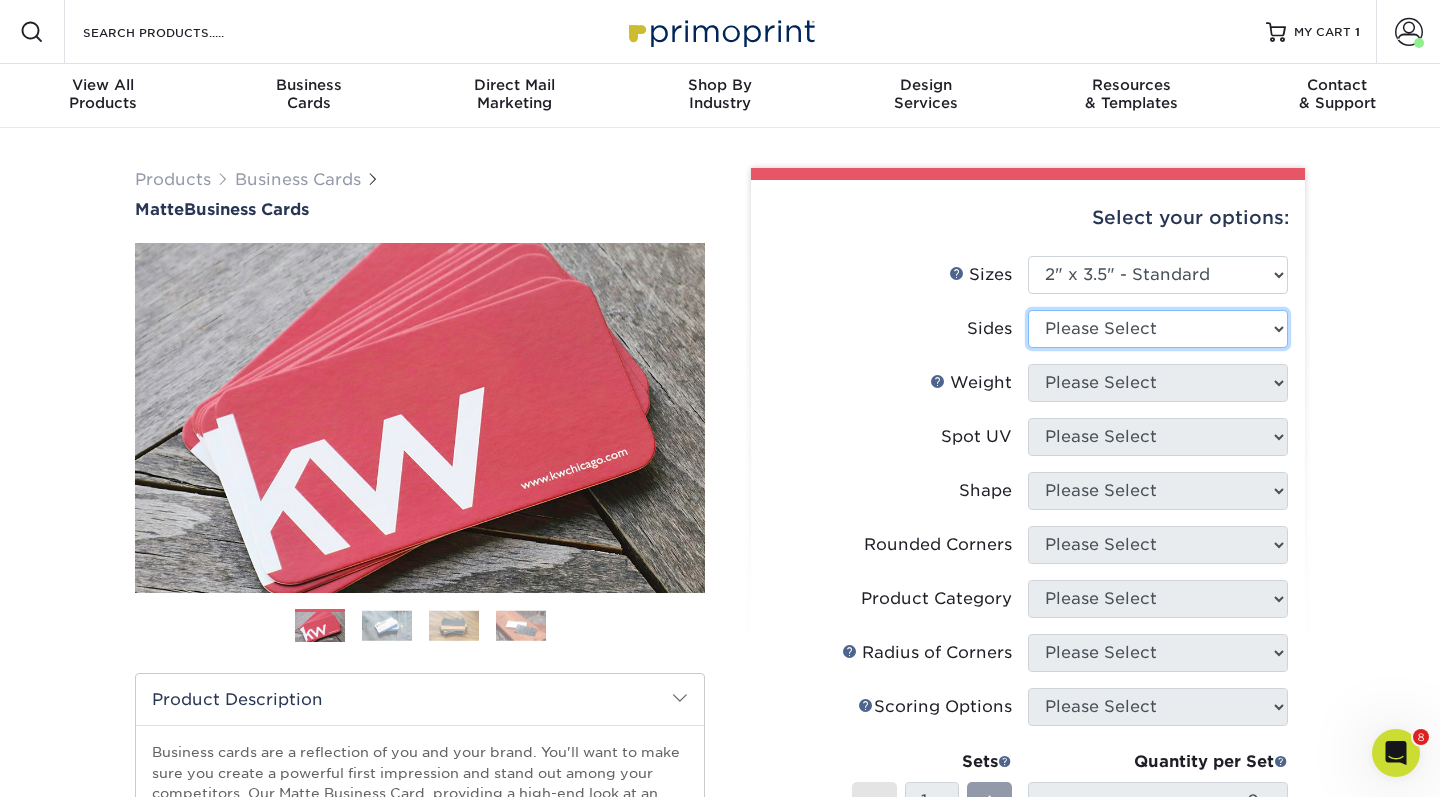 select on "13abbda7-1d64-4f25-8bb2-c179b224825d" 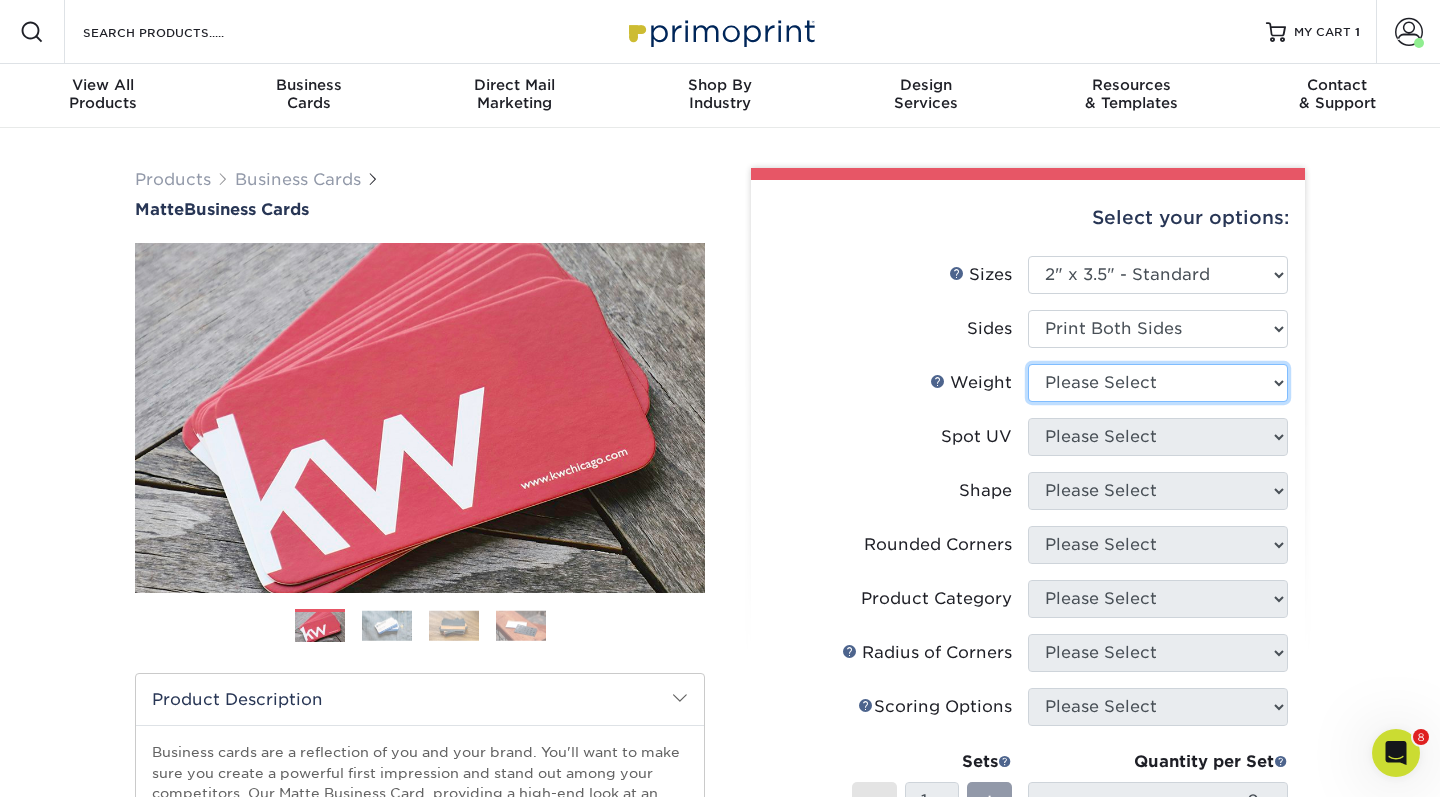 select on "14PT" 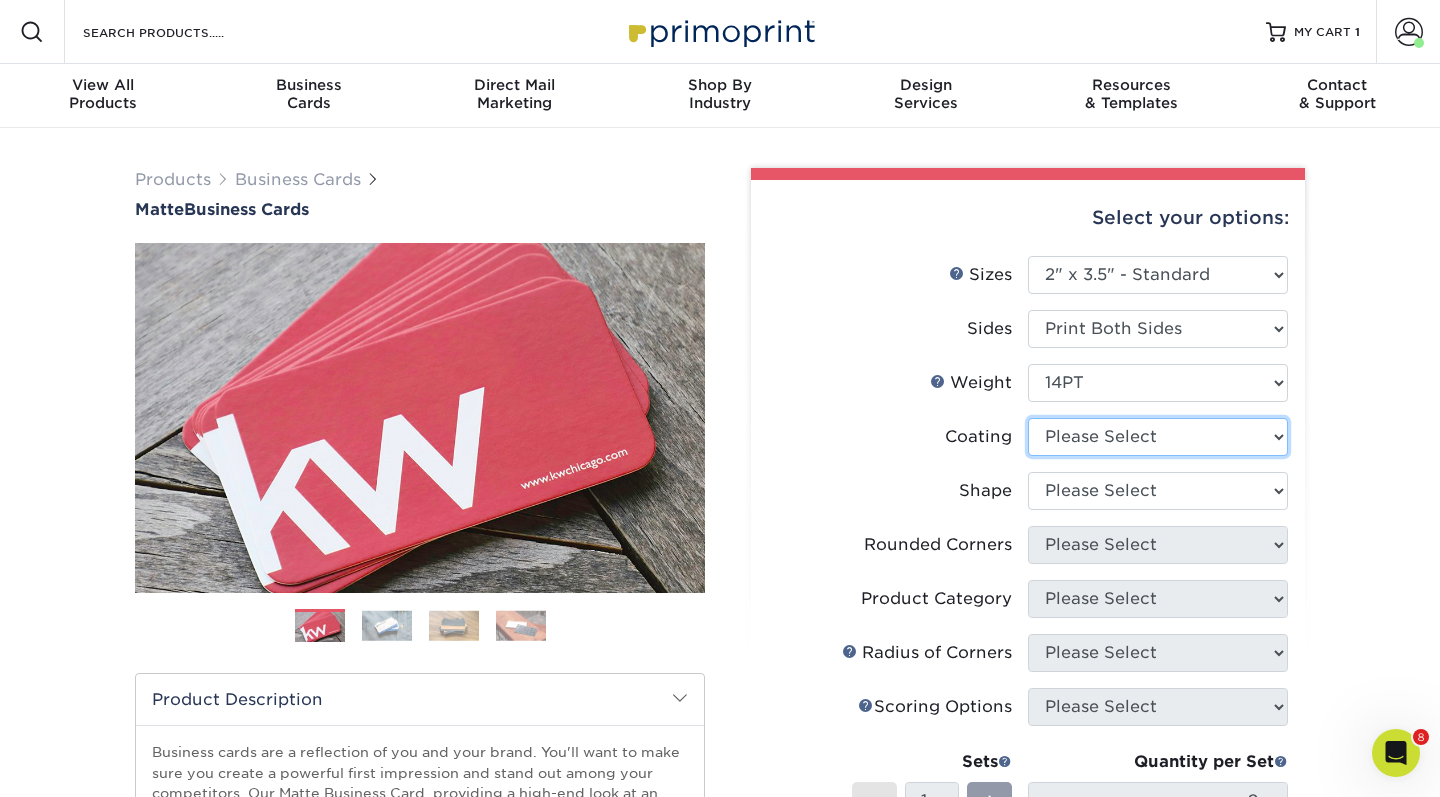 select on "121bb7b5-3b4d-429f-bd8d-bbf80e953313" 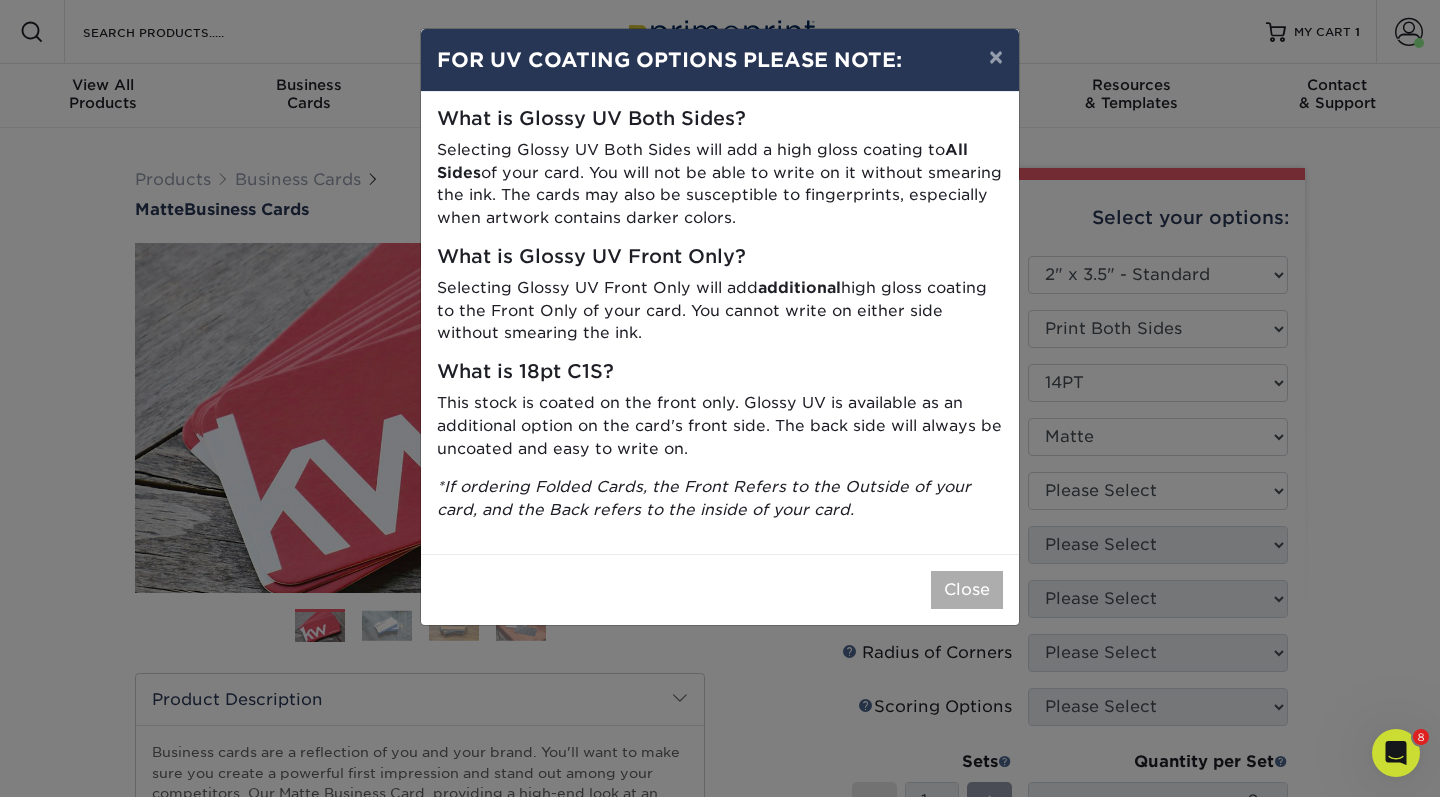 click on "Close" at bounding box center (967, 590) 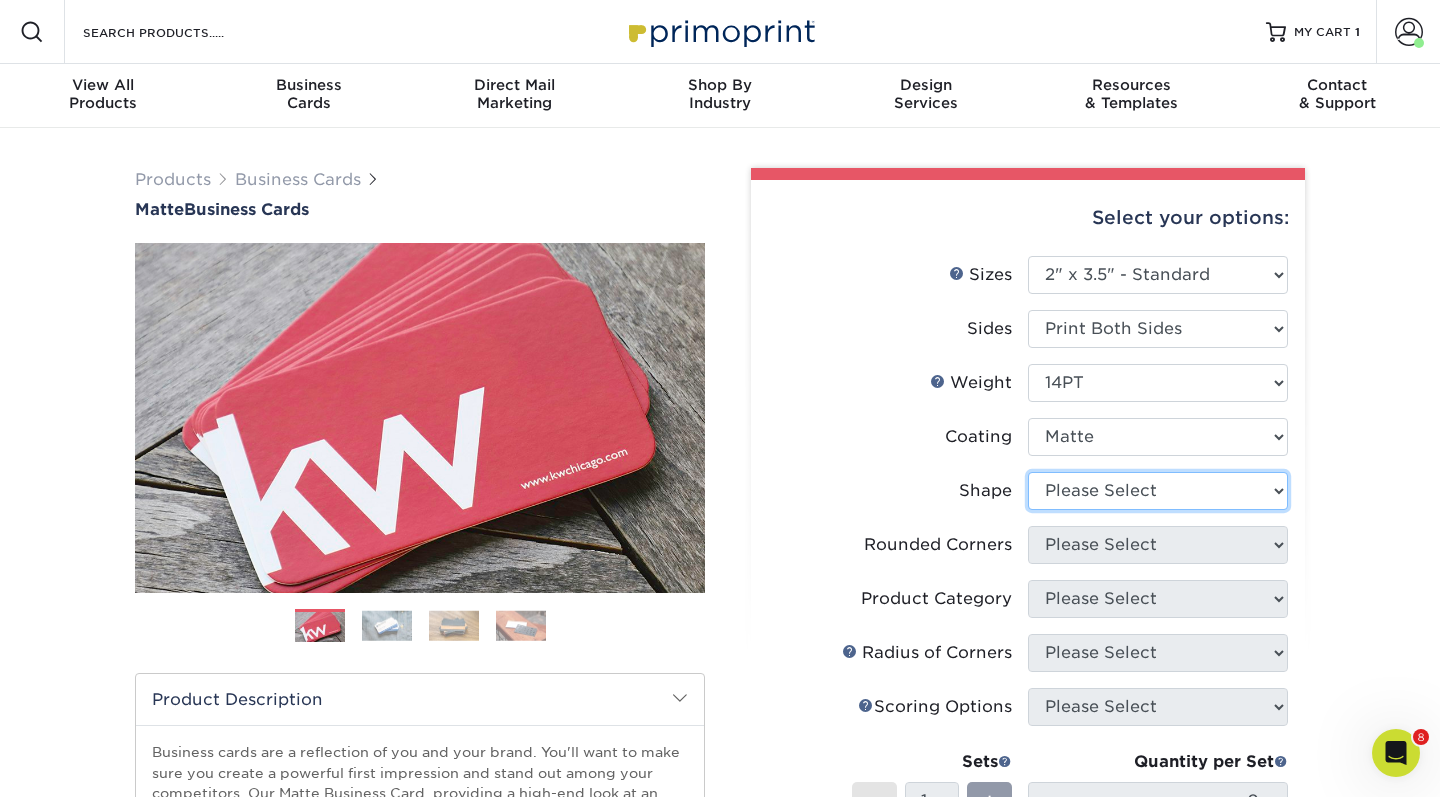 select on "standard" 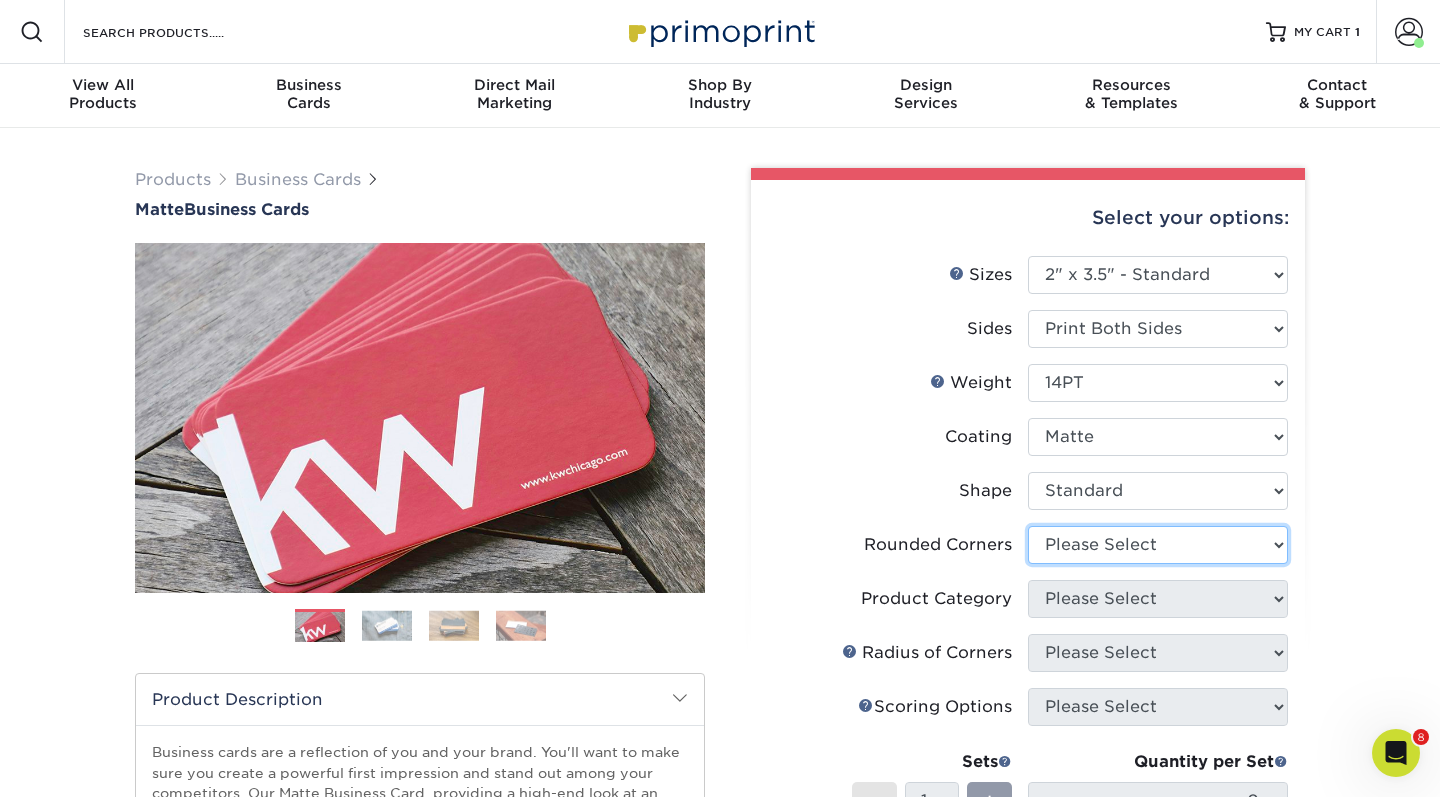 select on "0" 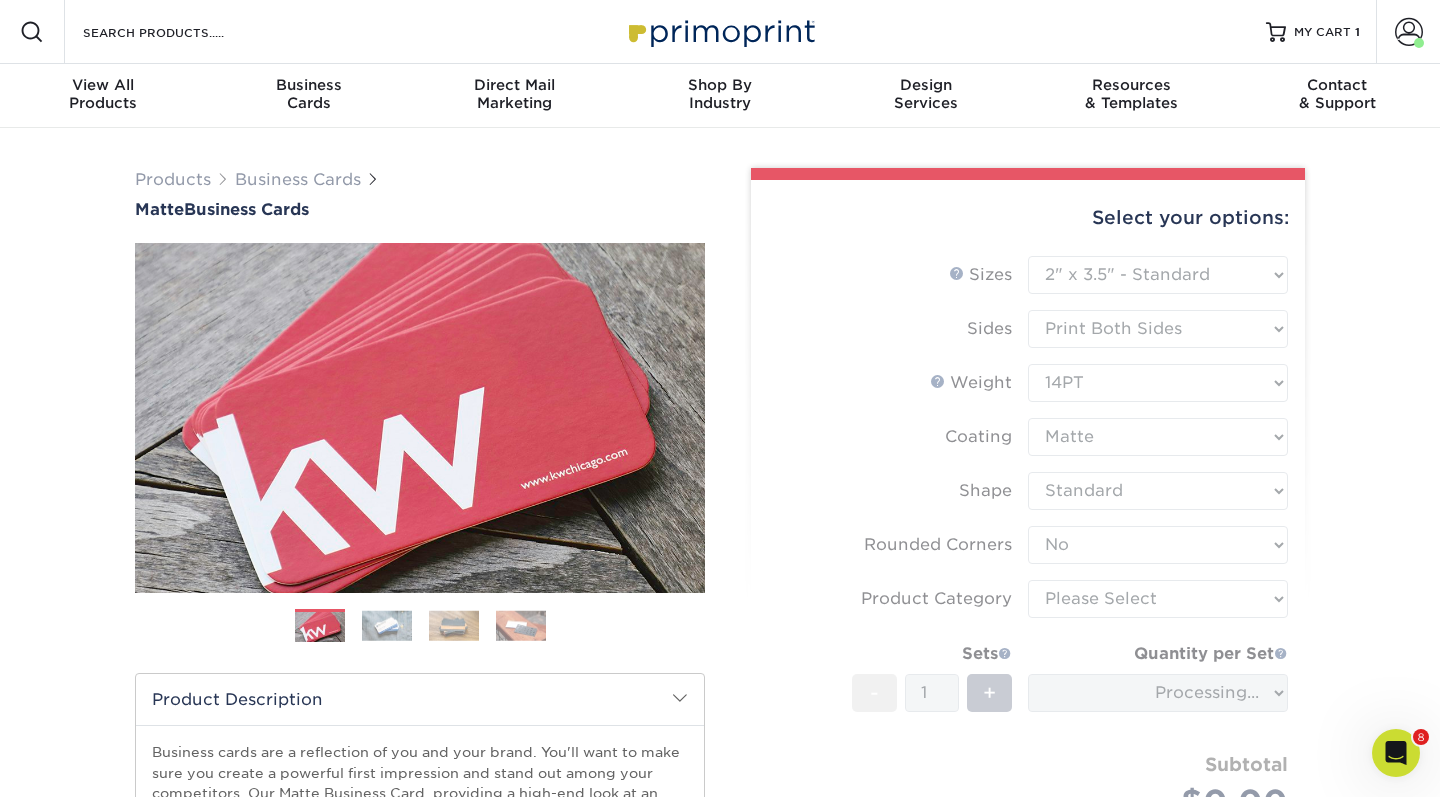click on "Sizes Help Sizes
Please Select
1.5" x 3.5"  - Mini
1.75" x 3.5" - Mini 2" x 2" - Square 2" x 3" - Mini No" at bounding box center (1028, 561) 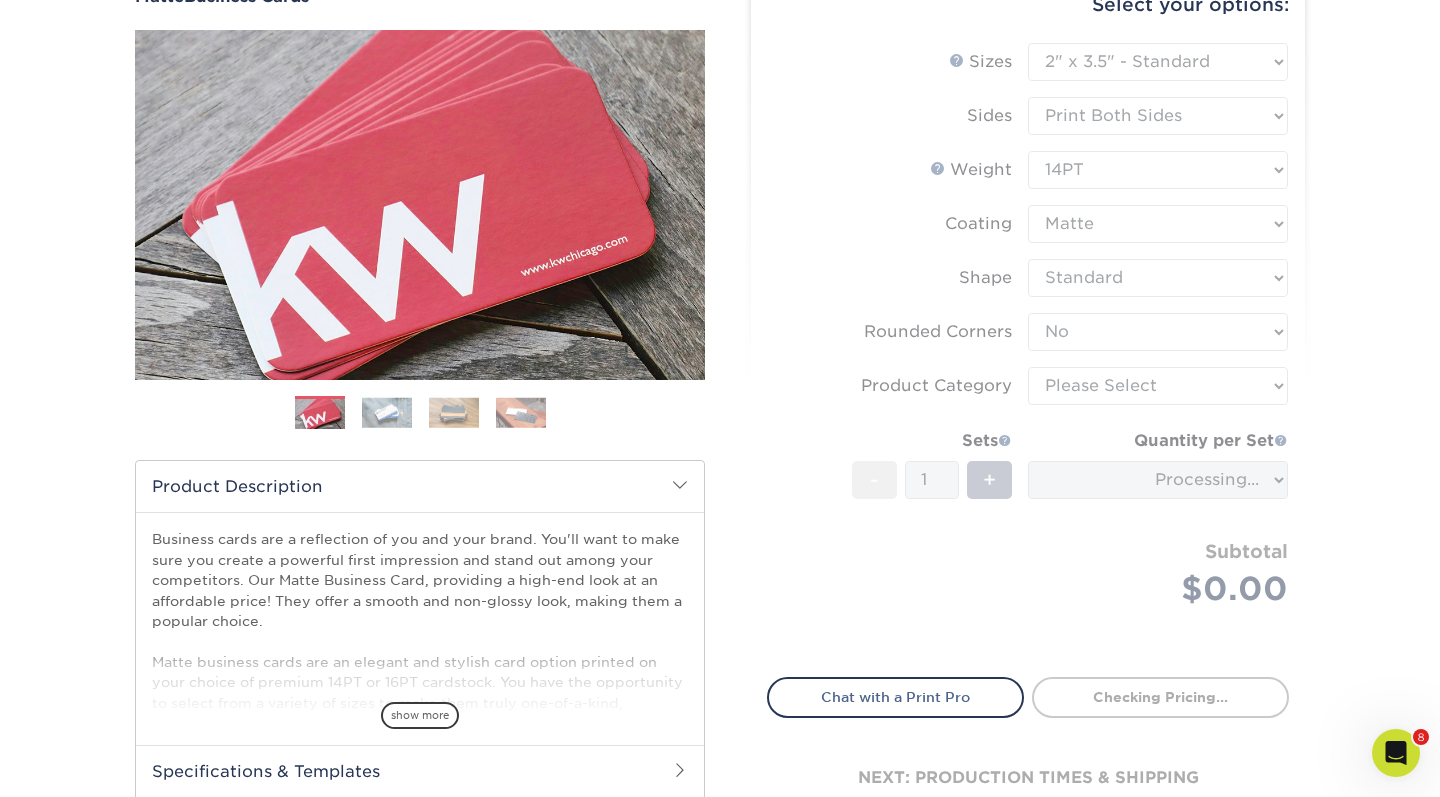 scroll, scrollTop: 216, scrollLeft: 0, axis: vertical 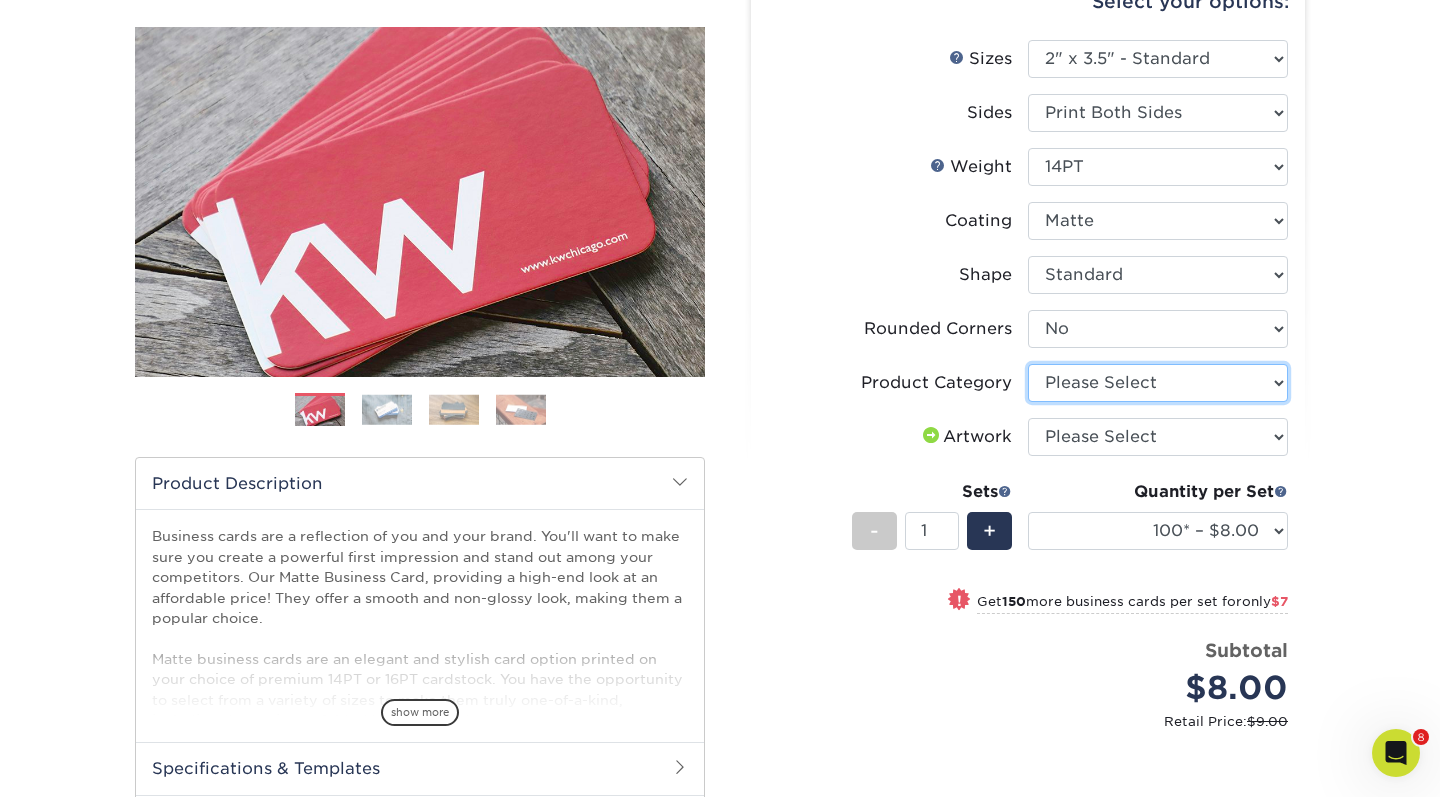select on "3b5148f1-0588-4f88-a218-97bcfdce65c1" 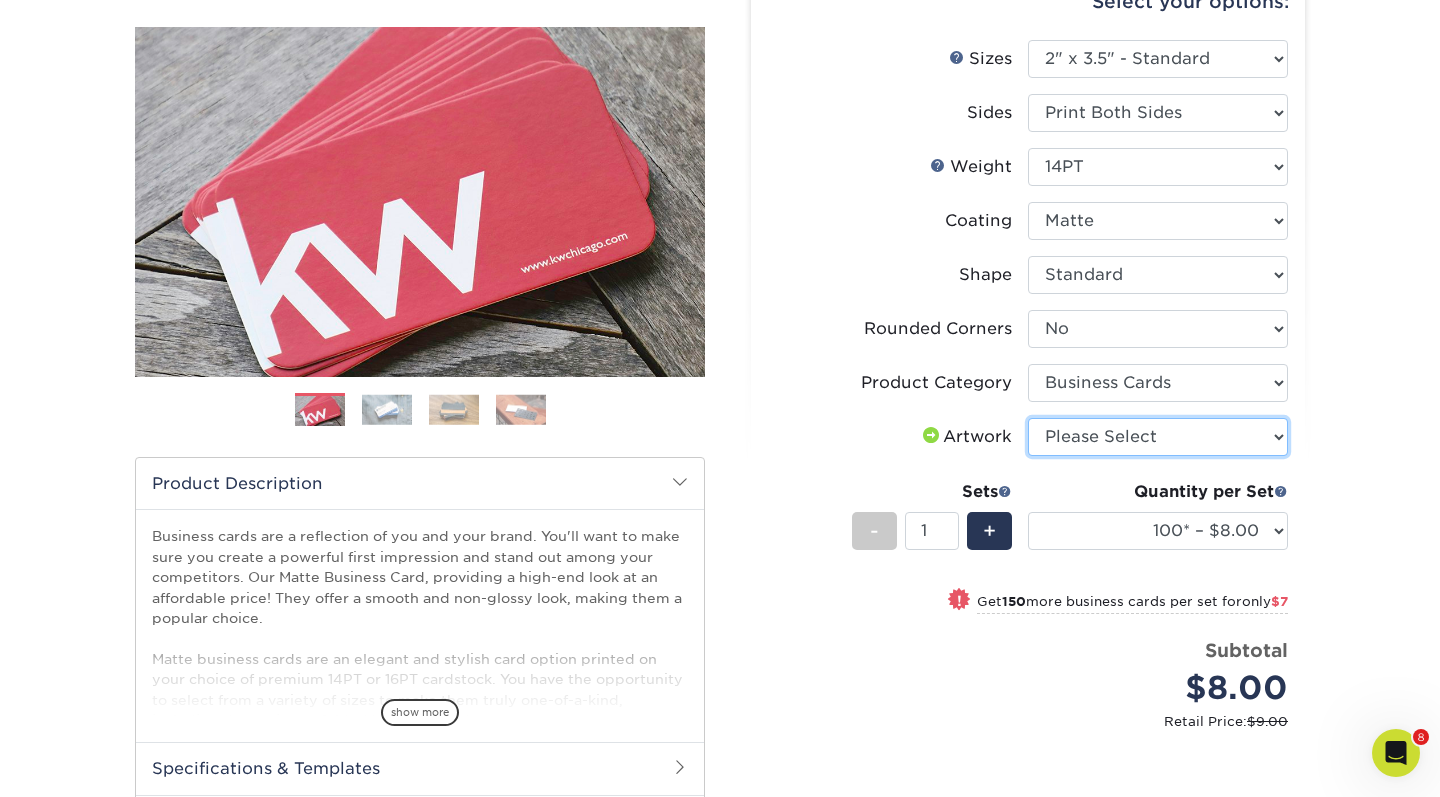 select on "upload" 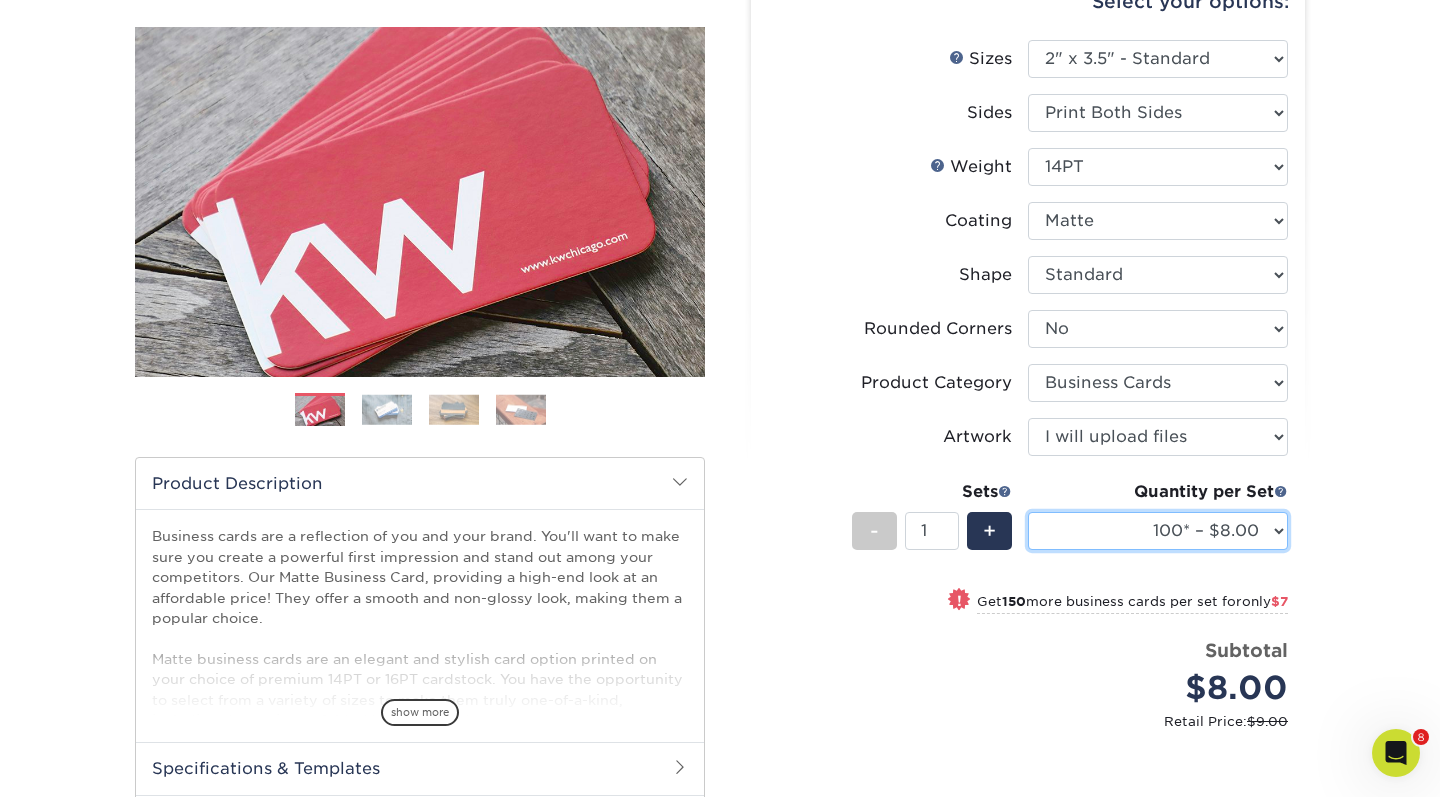 select on "1000 – $37.00" 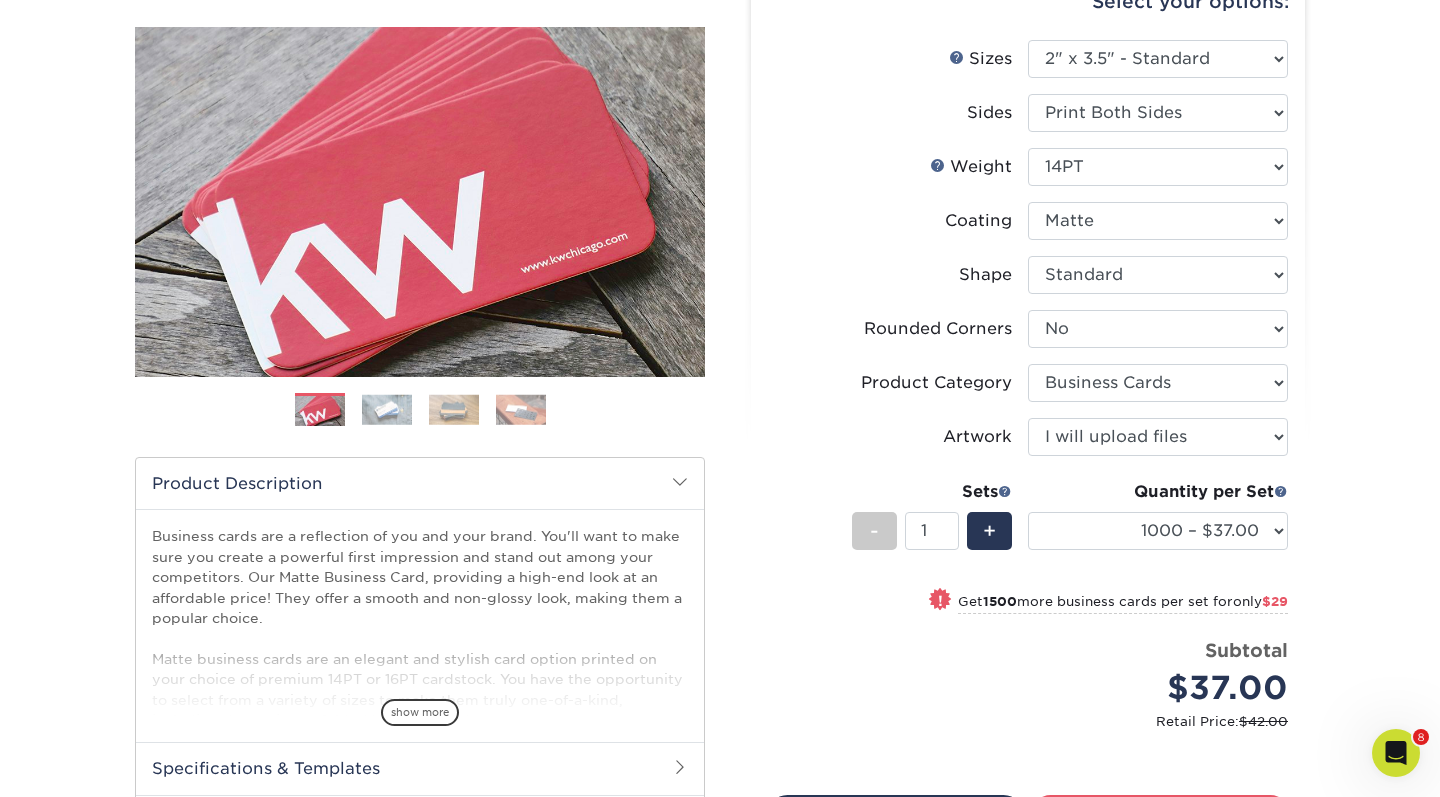 click on "Sets
-
1
+
Quantity per Set
100* – $8.00 250* – $15.00 500 – $30.00 1000 – $37.00 2500 – $66.00 5000 – $127.00 7500 – $182.00 10000 – $223.00 15000 – $329.00 20000 – $431.00 25000 – $534.00 30000 – $636.00 35000 – $739.00 40000 – $841.00 45000 – $940.00 50000 – $1039.00 55000 – $1135.00" at bounding box center (1028, 530) 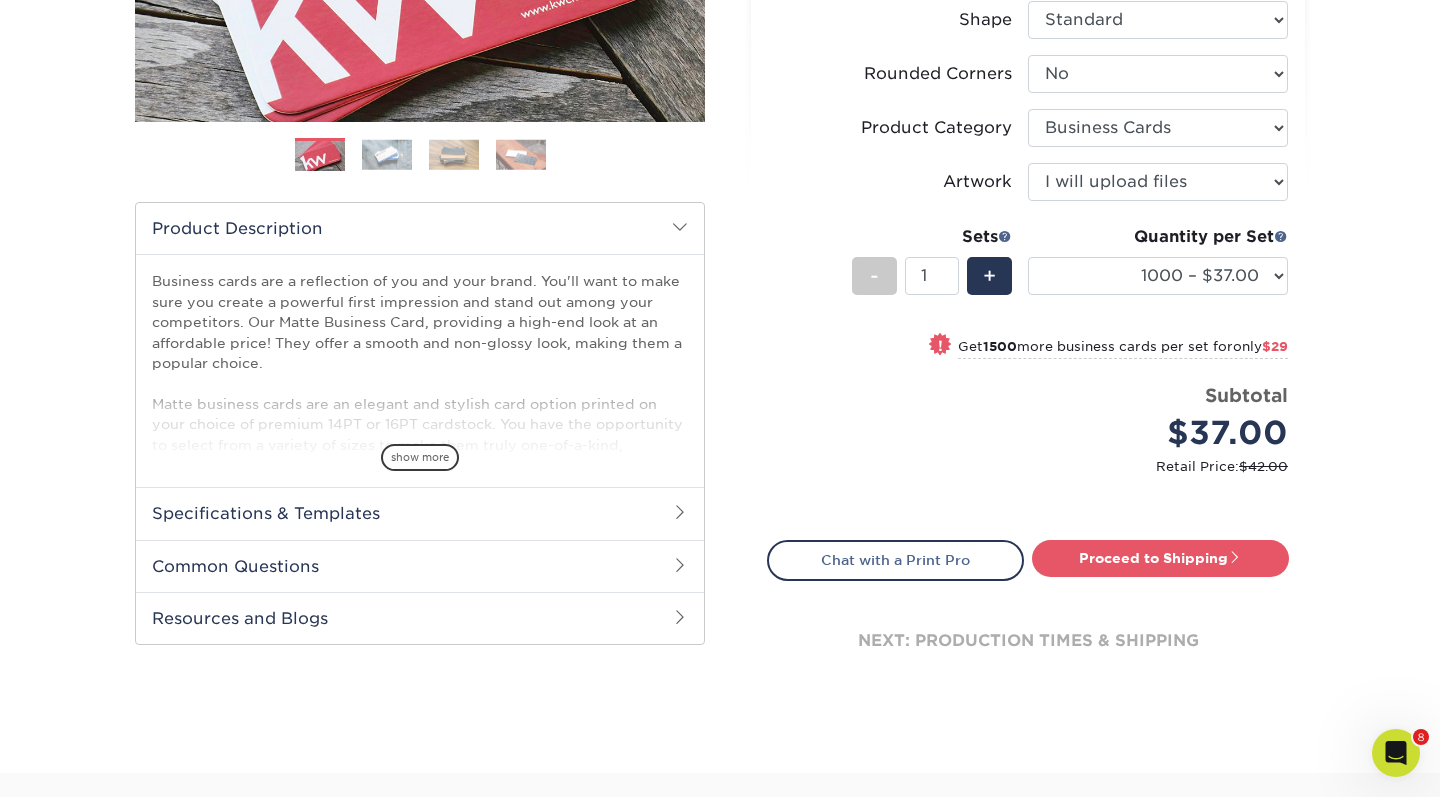 scroll, scrollTop: 559, scrollLeft: 0, axis: vertical 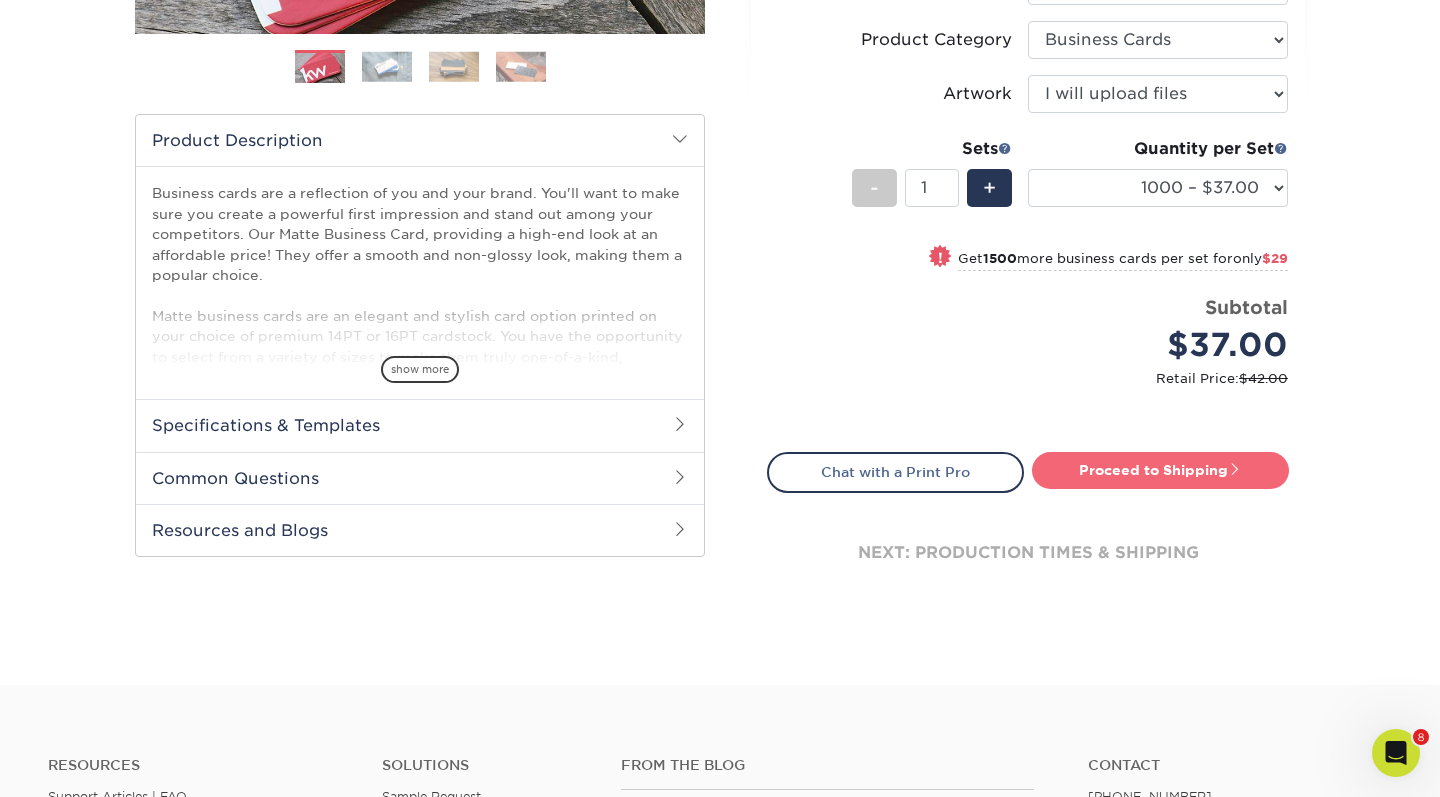 click on "Proceed to Shipping" at bounding box center (1160, 470) 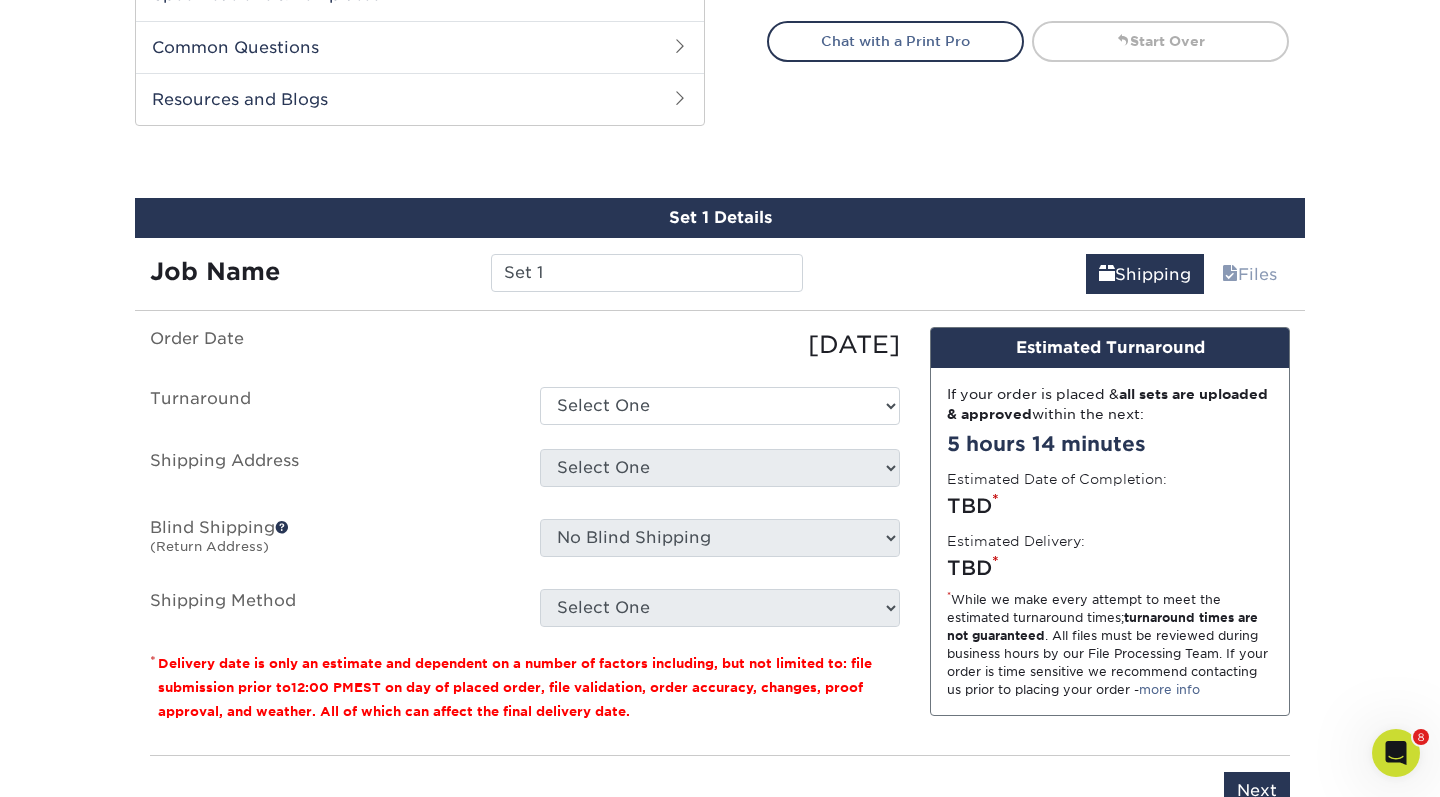 scroll, scrollTop: 1065, scrollLeft: 0, axis: vertical 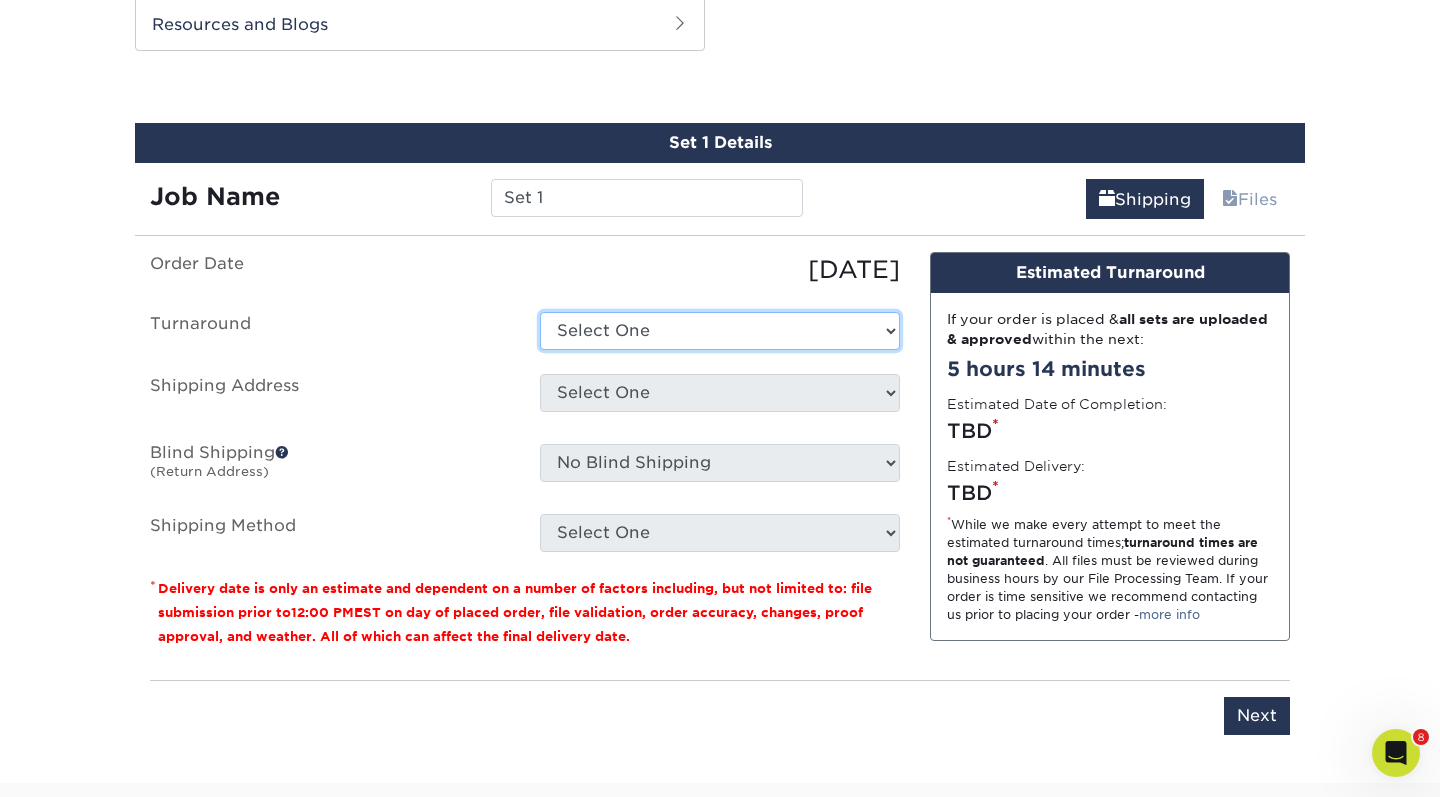 select on "bbae0db4-e4ea-4d4a-8a0b-eb00eeb16e68" 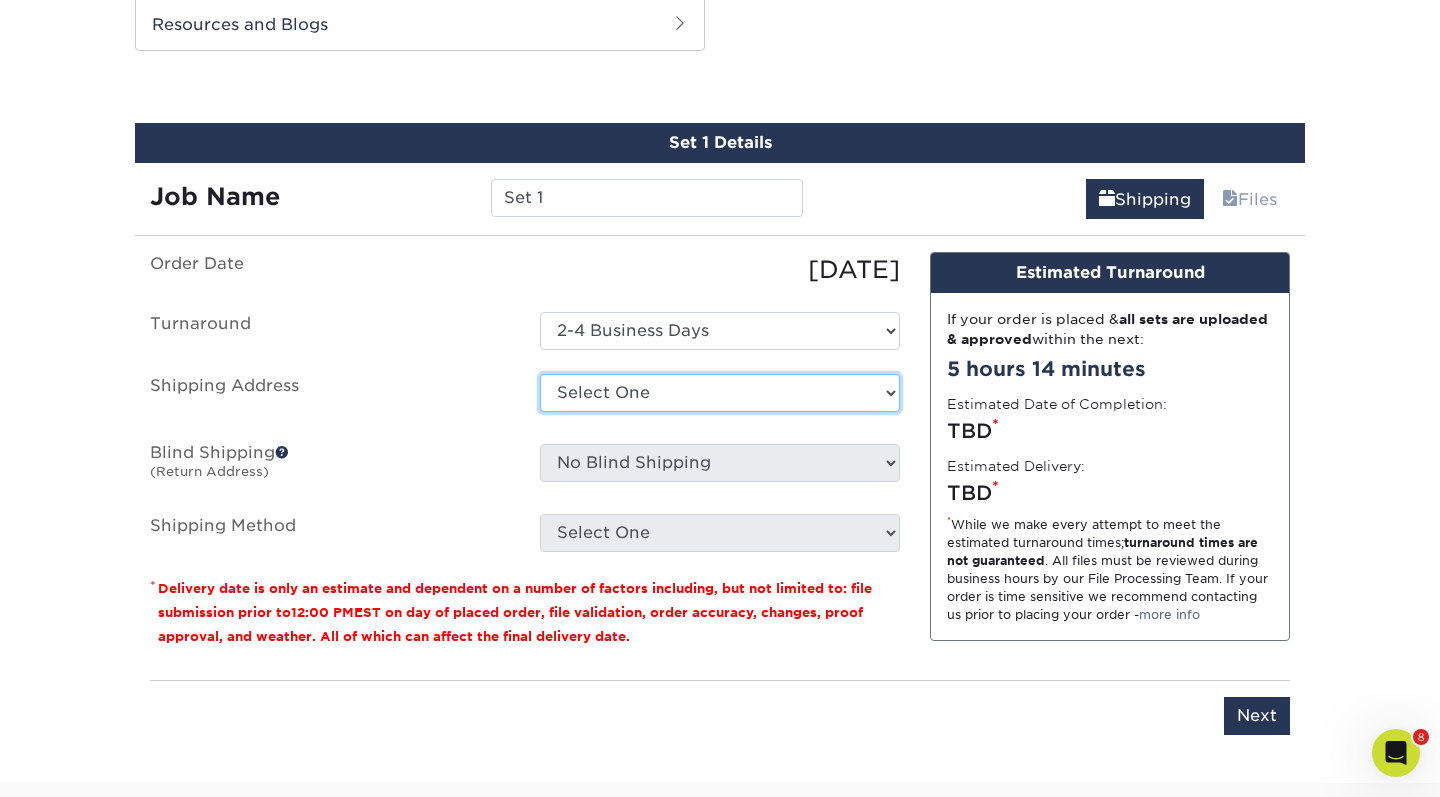 select on "112669" 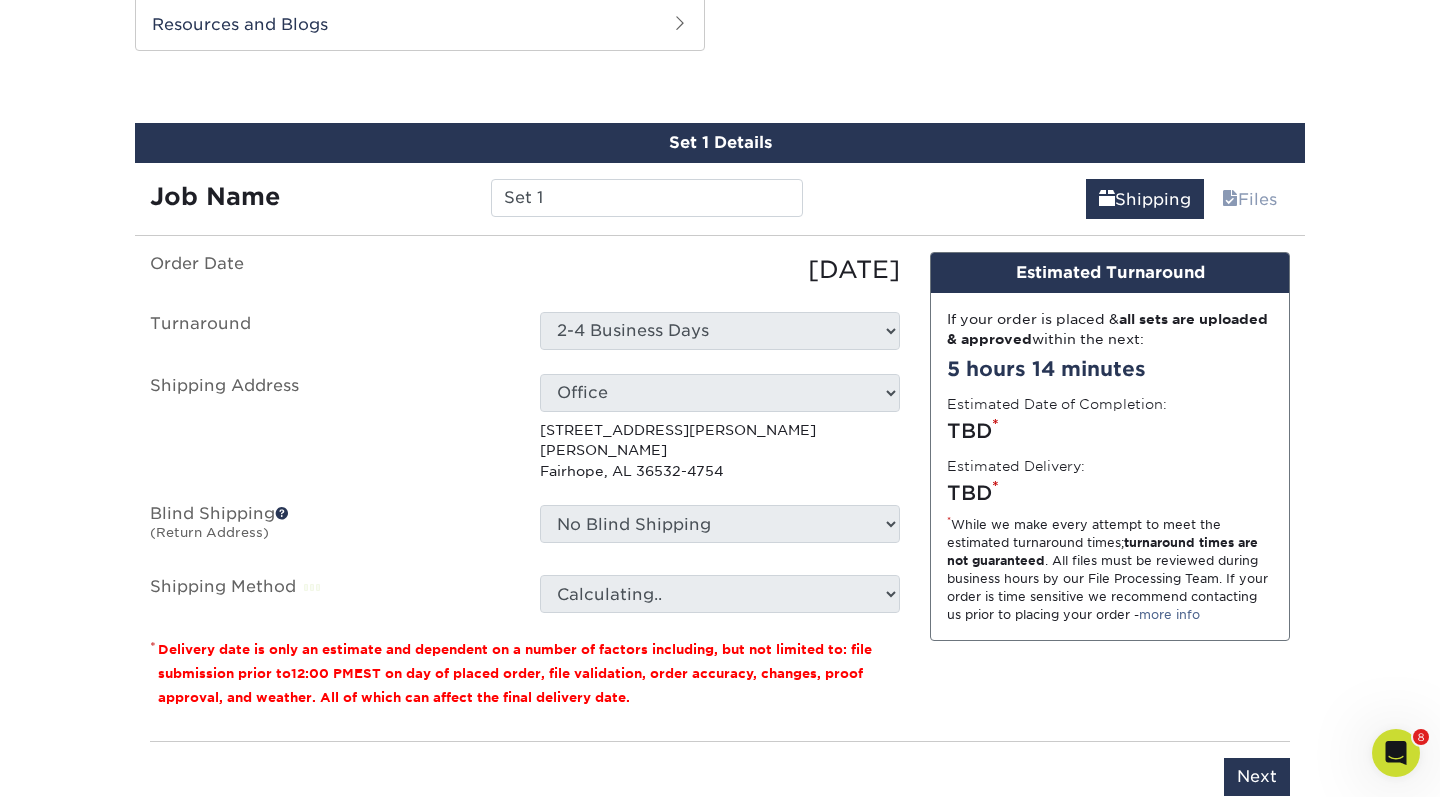 click on "19991 Thompson Hall Rd  Fairhope, AL 36532-4754" at bounding box center (720, 450) 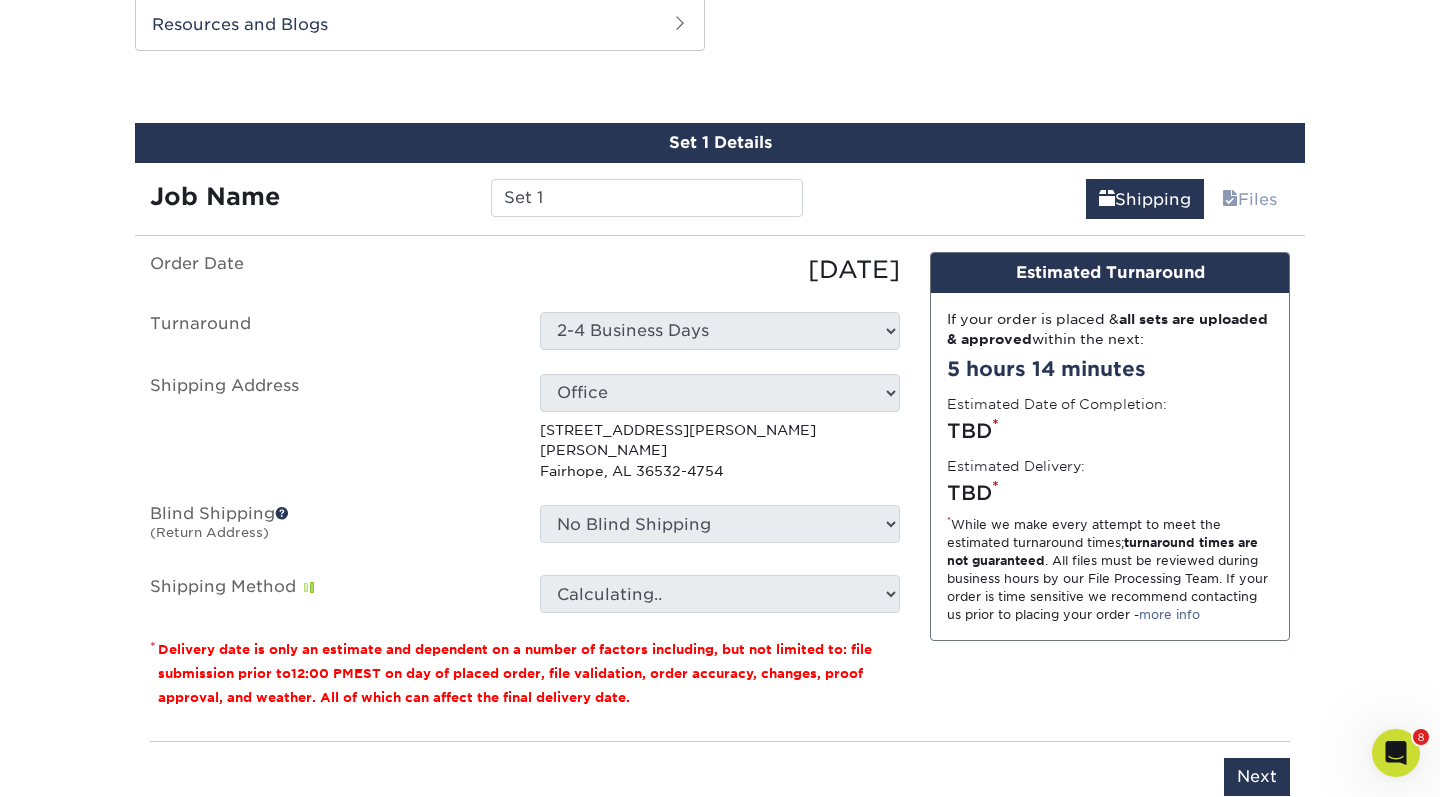 scroll, scrollTop: 1166, scrollLeft: 0, axis: vertical 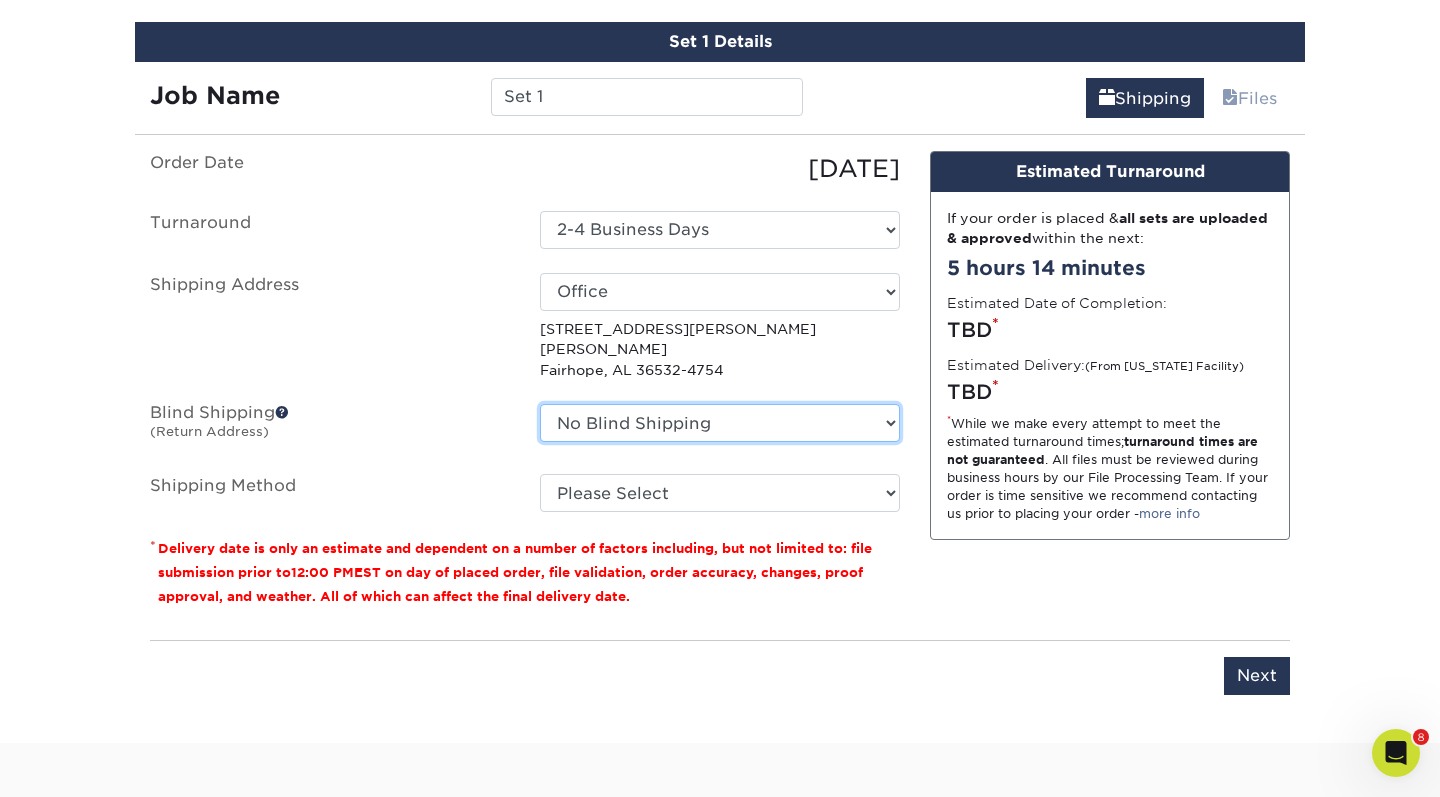 select on "112669" 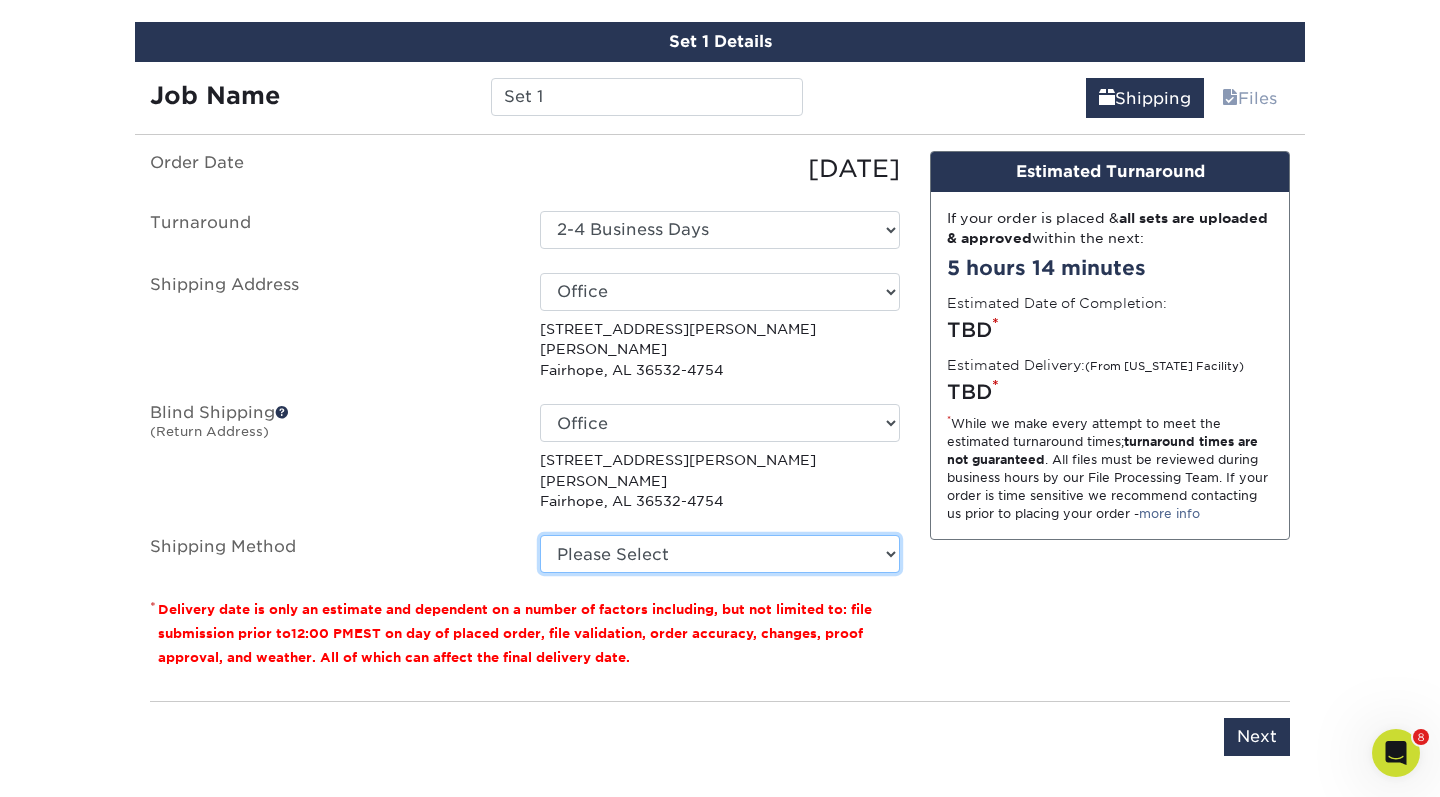 select on "03" 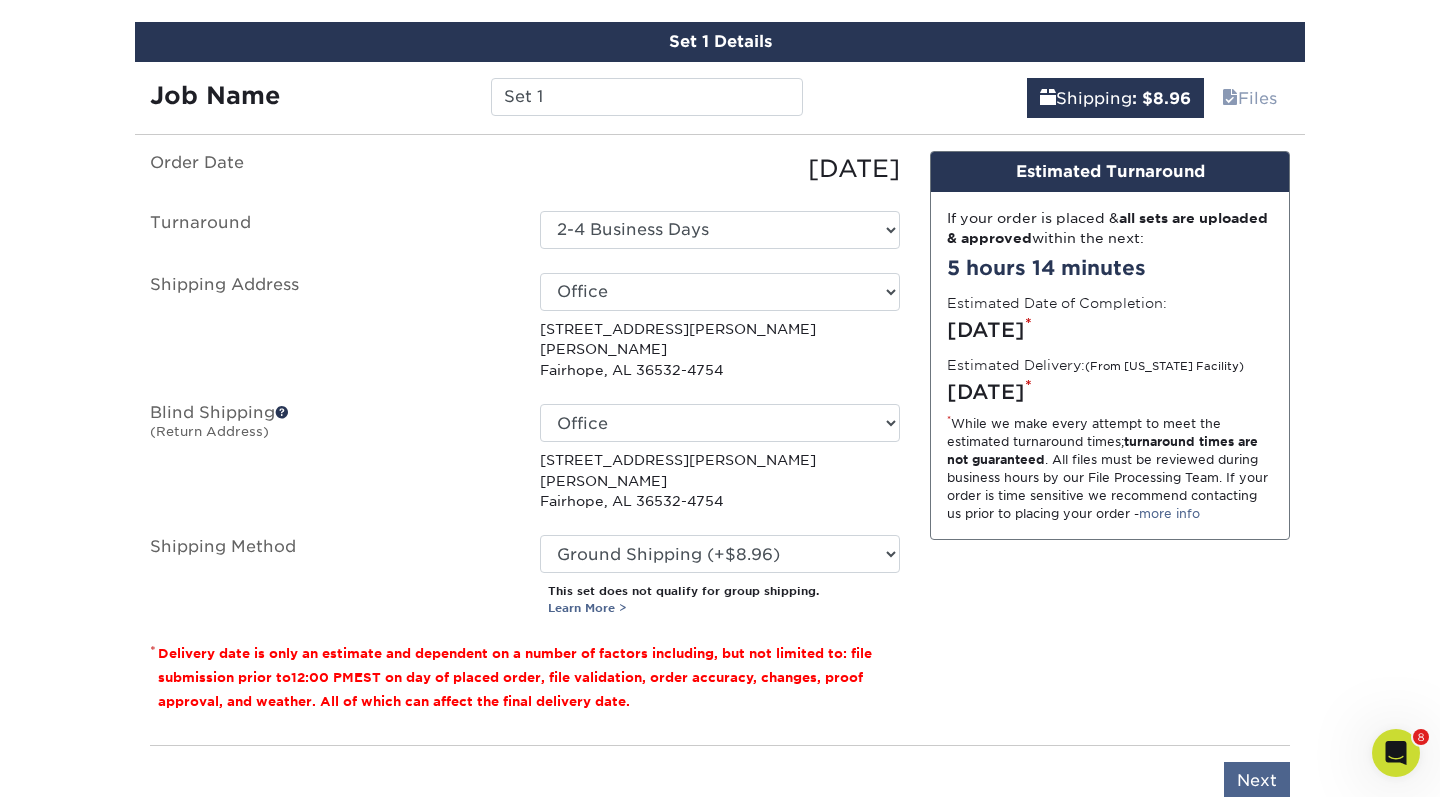 click on "Next" at bounding box center [1257, 781] 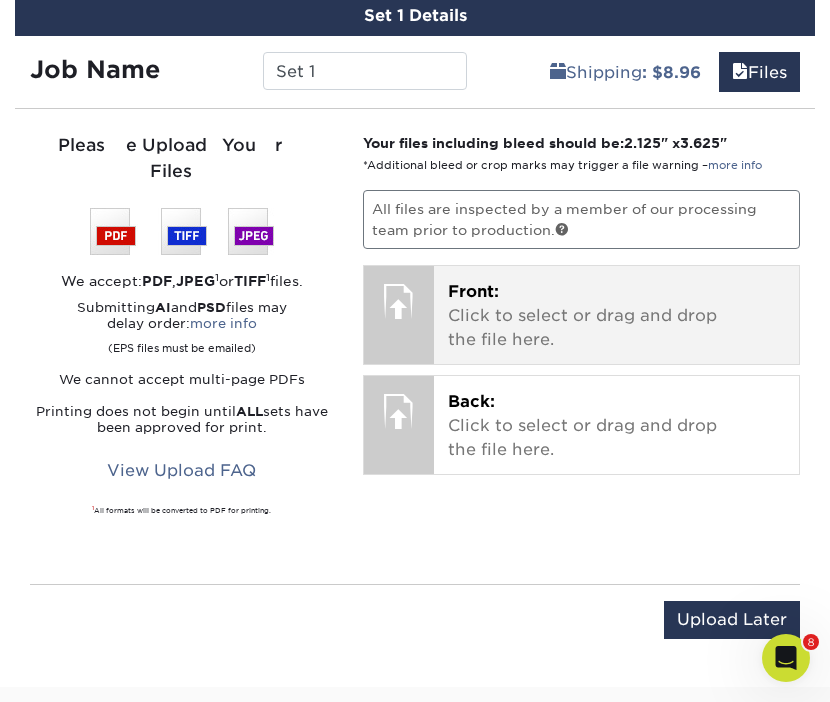click on "Front: Click to select or drag and drop the file here." at bounding box center [616, 316] 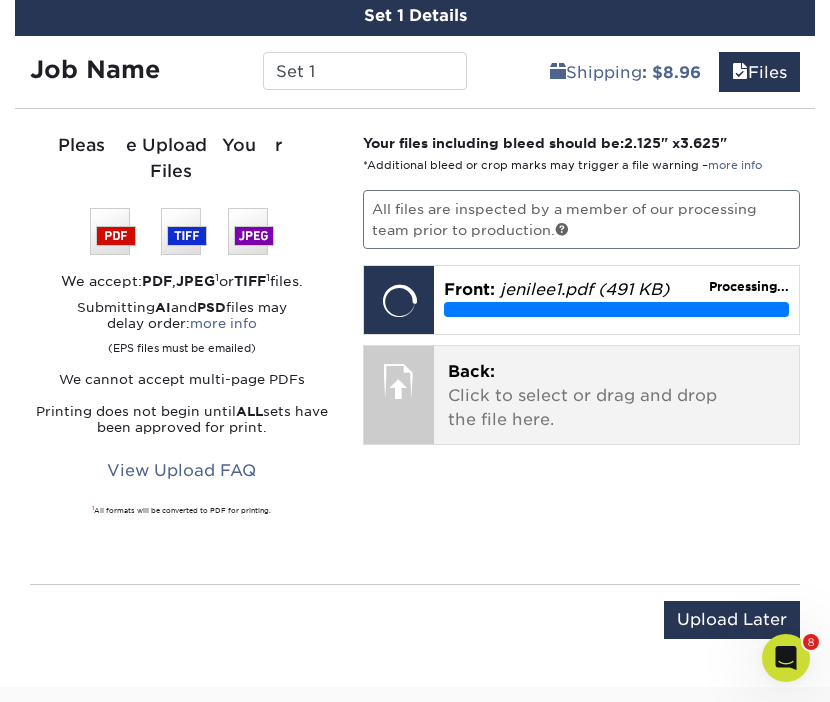 click on "Back: Click to select or drag and drop the file here." at bounding box center [616, 396] 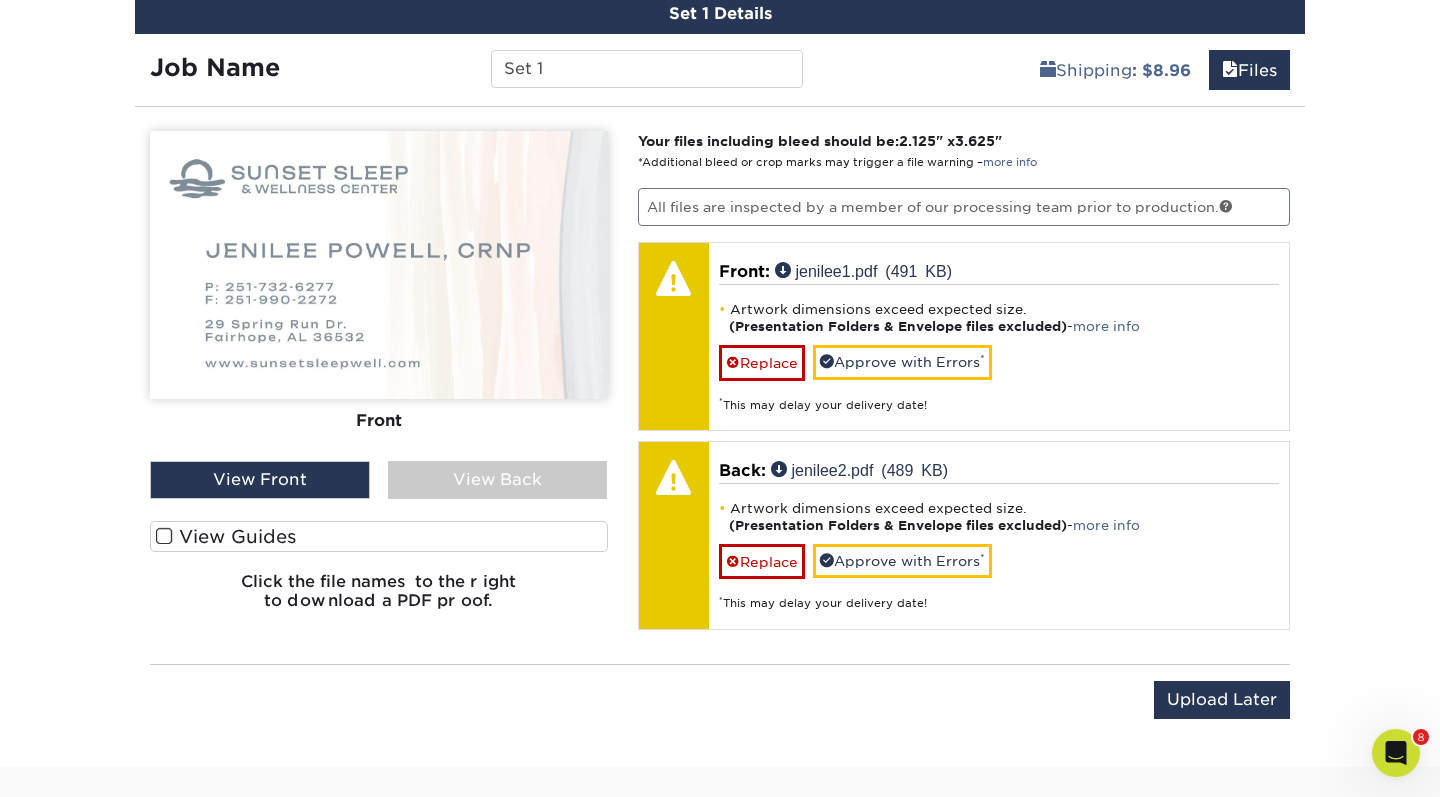 scroll, scrollTop: 1204, scrollLeft: 0, axis: vertical 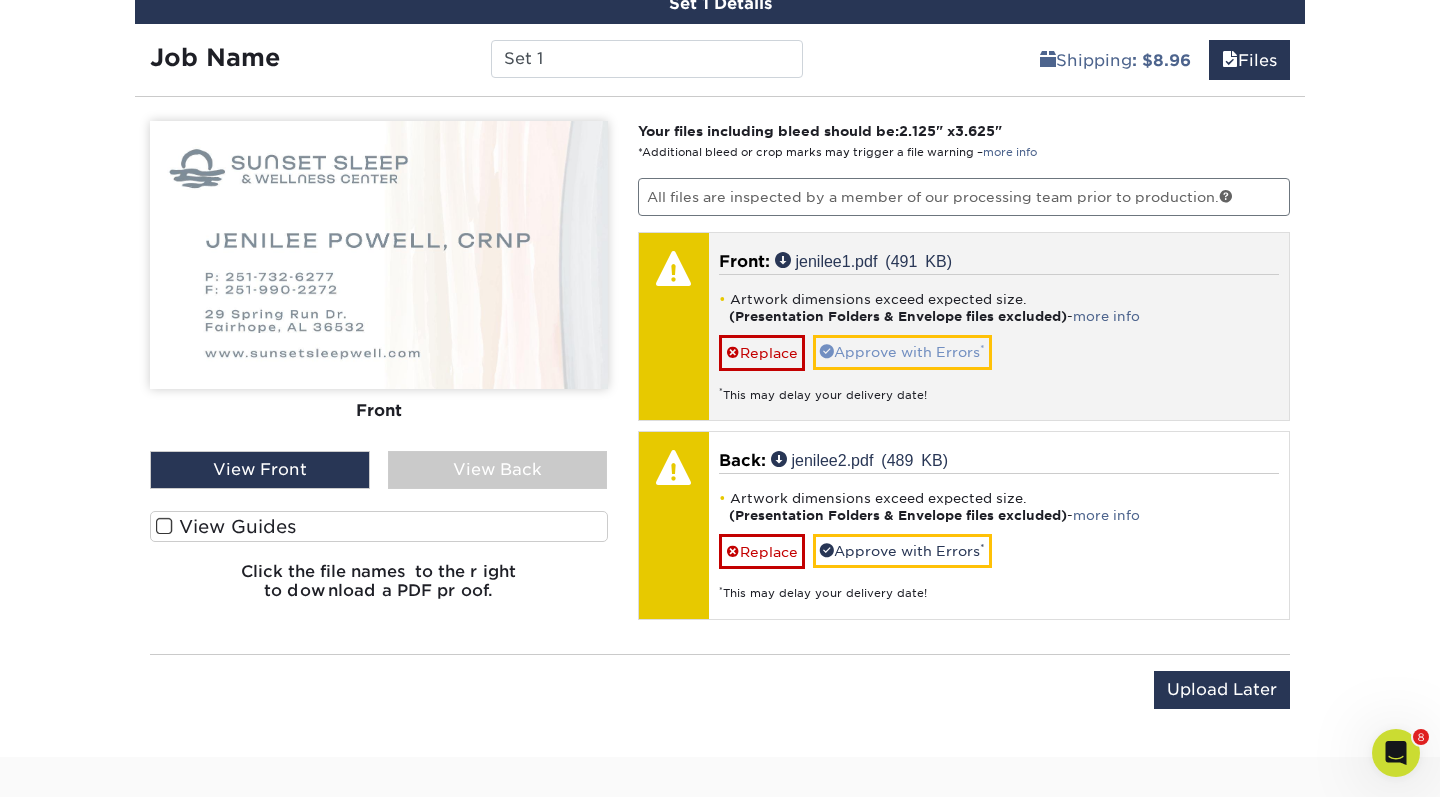 click on "Approve with Errors *" at bounding box center (902, 352) 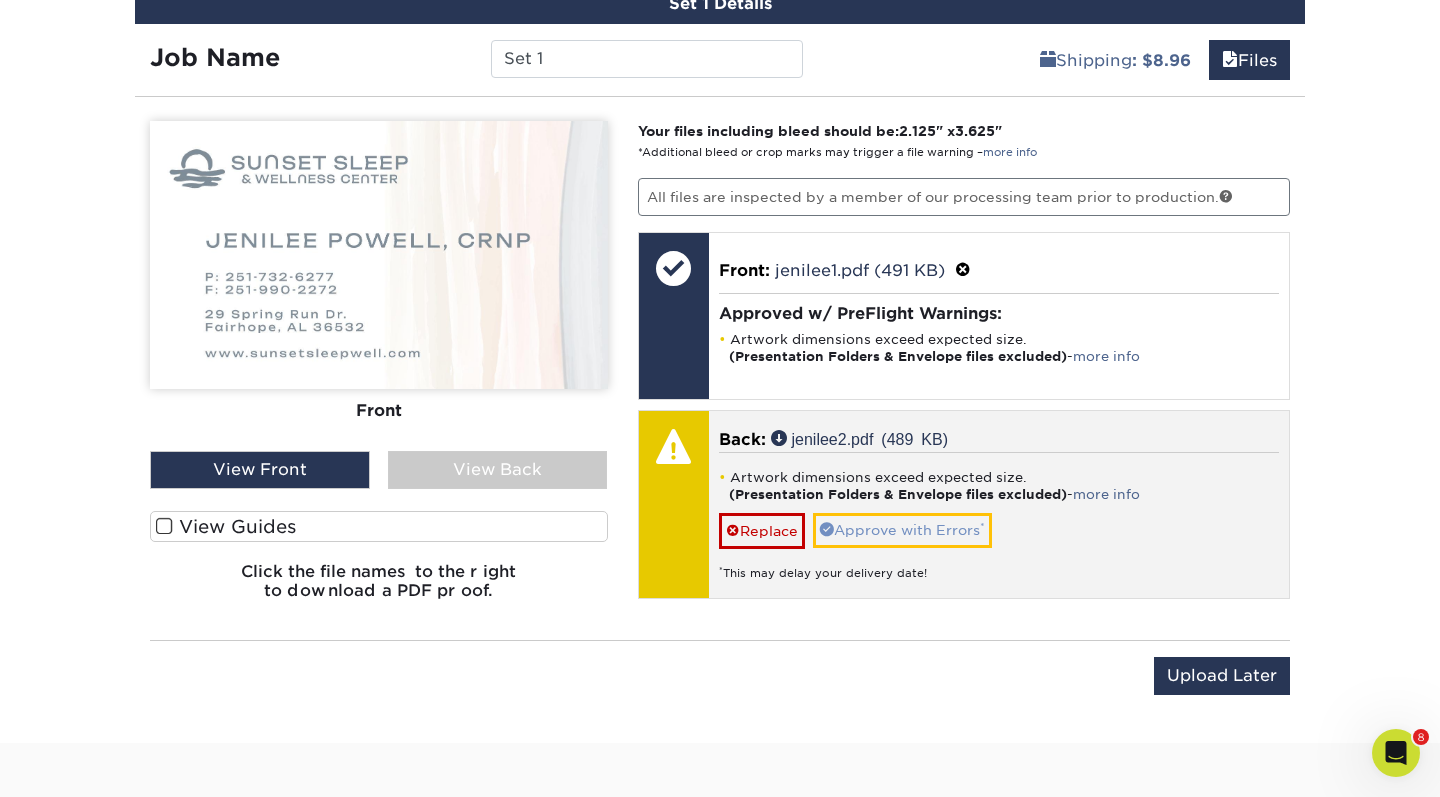 click on "Approve with Errors *" at bounding box center [902, 530] 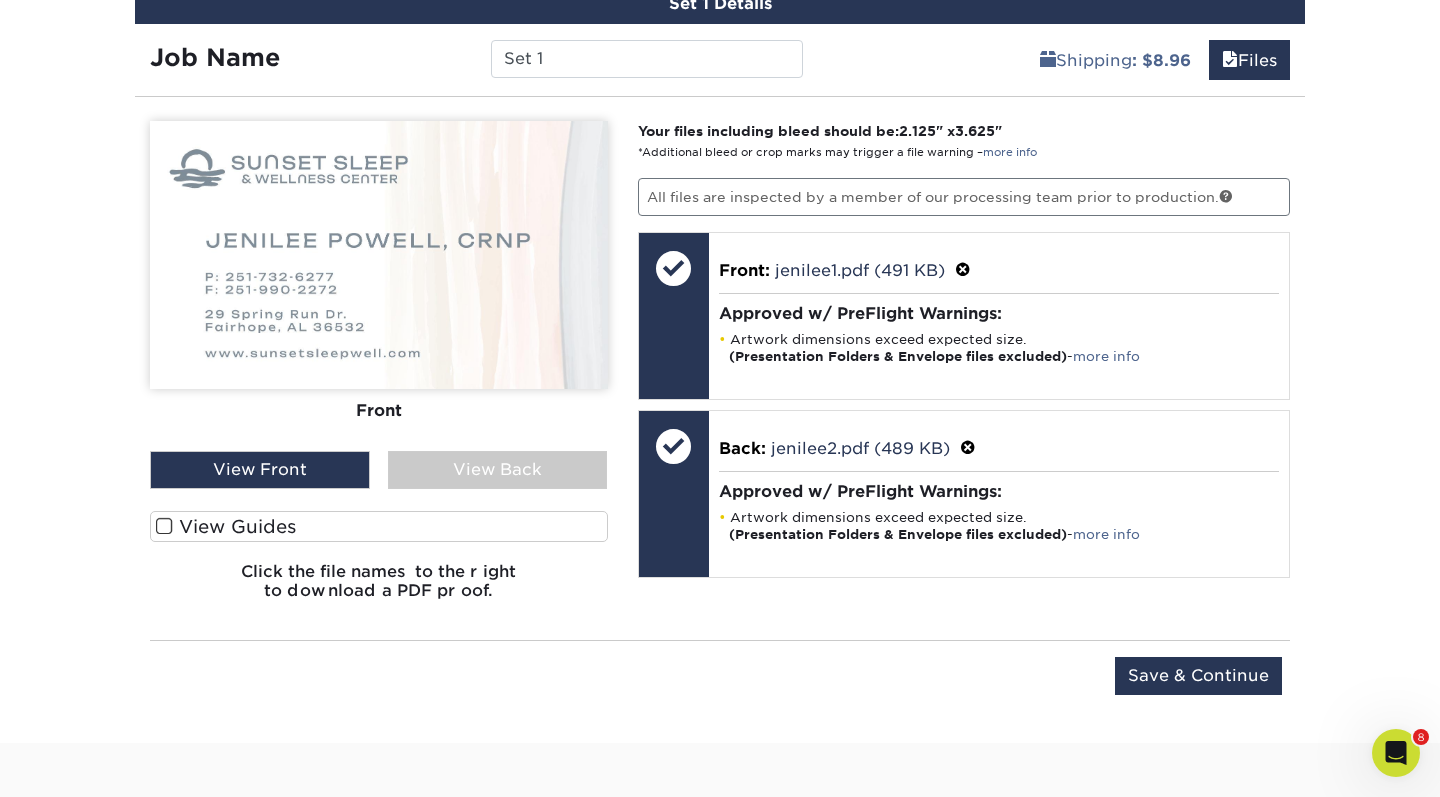 click on "View Back" at bounding box center (498, 470) 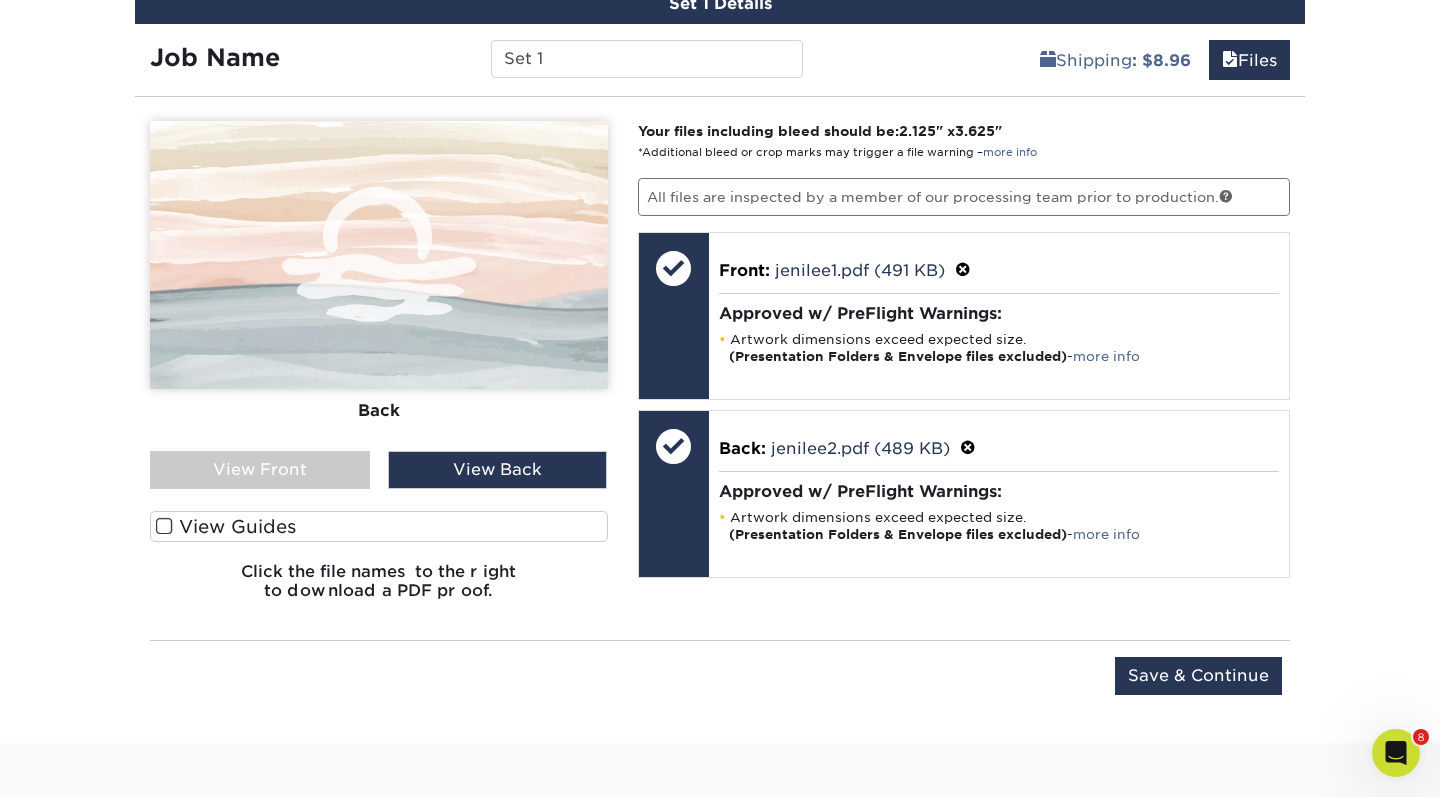click on "View Back" at bounding box center (498, 470) 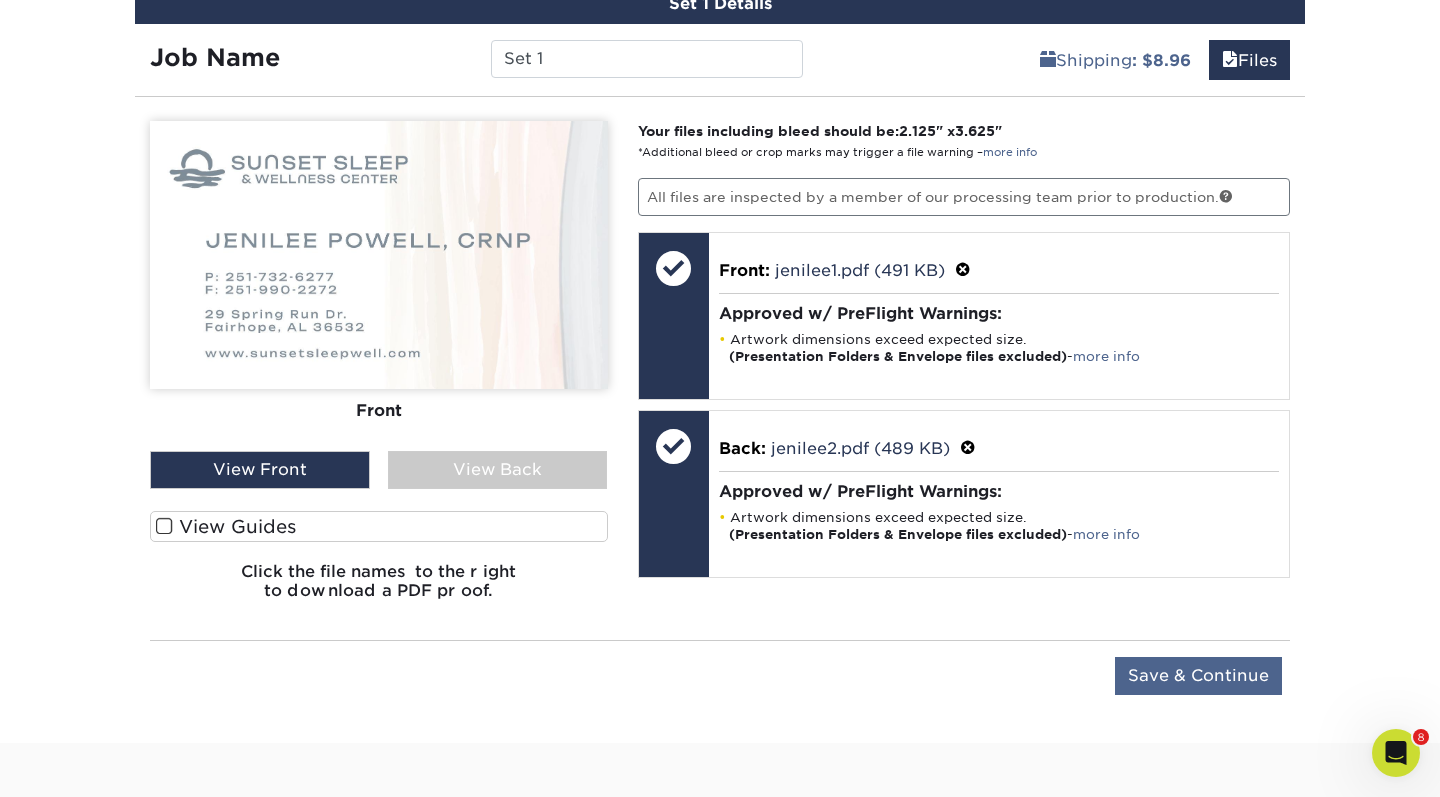 click on "Save & Continue" at bounding box center [1198, 676] 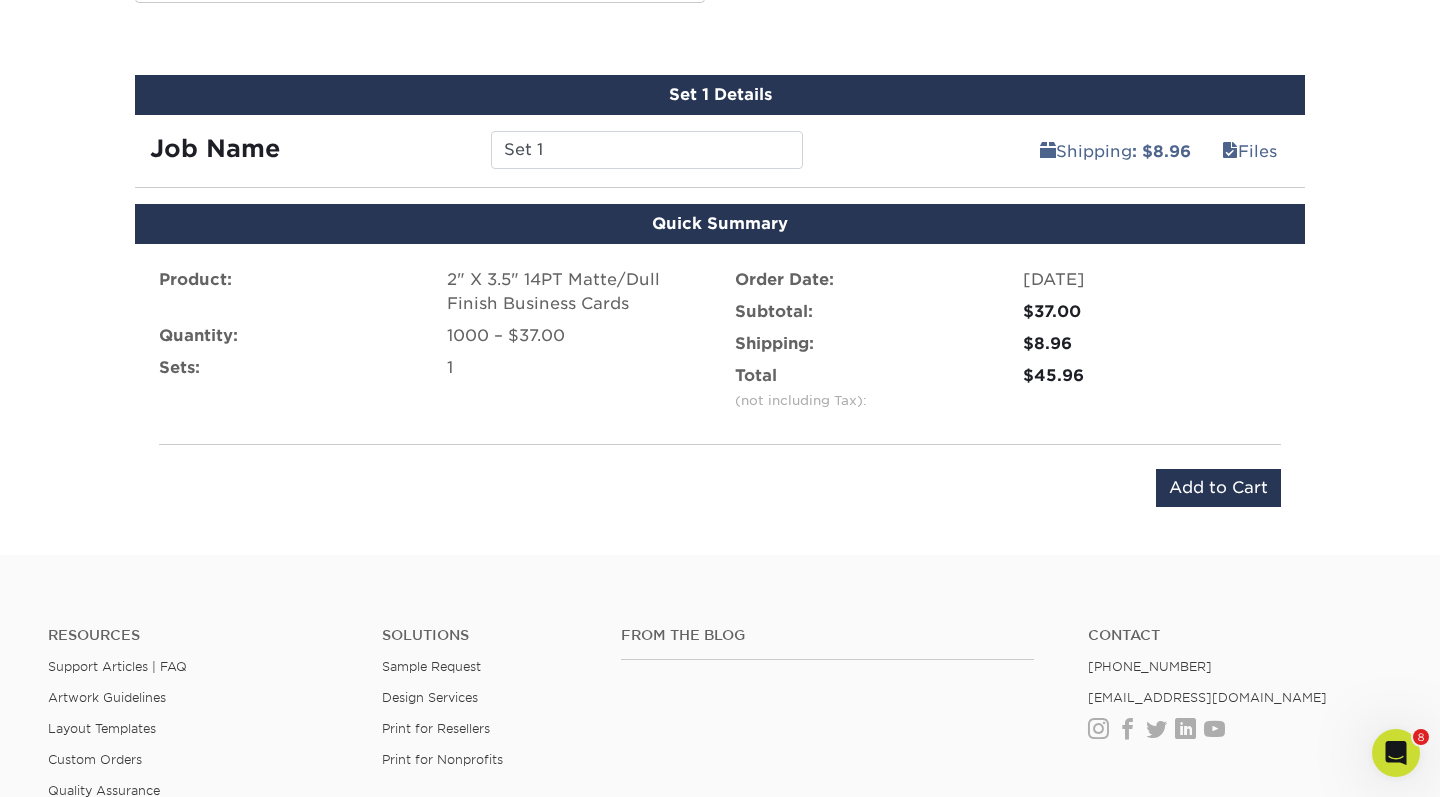 scroll, scrollTop: 1095, scrollLeft: 0, axis: vertical 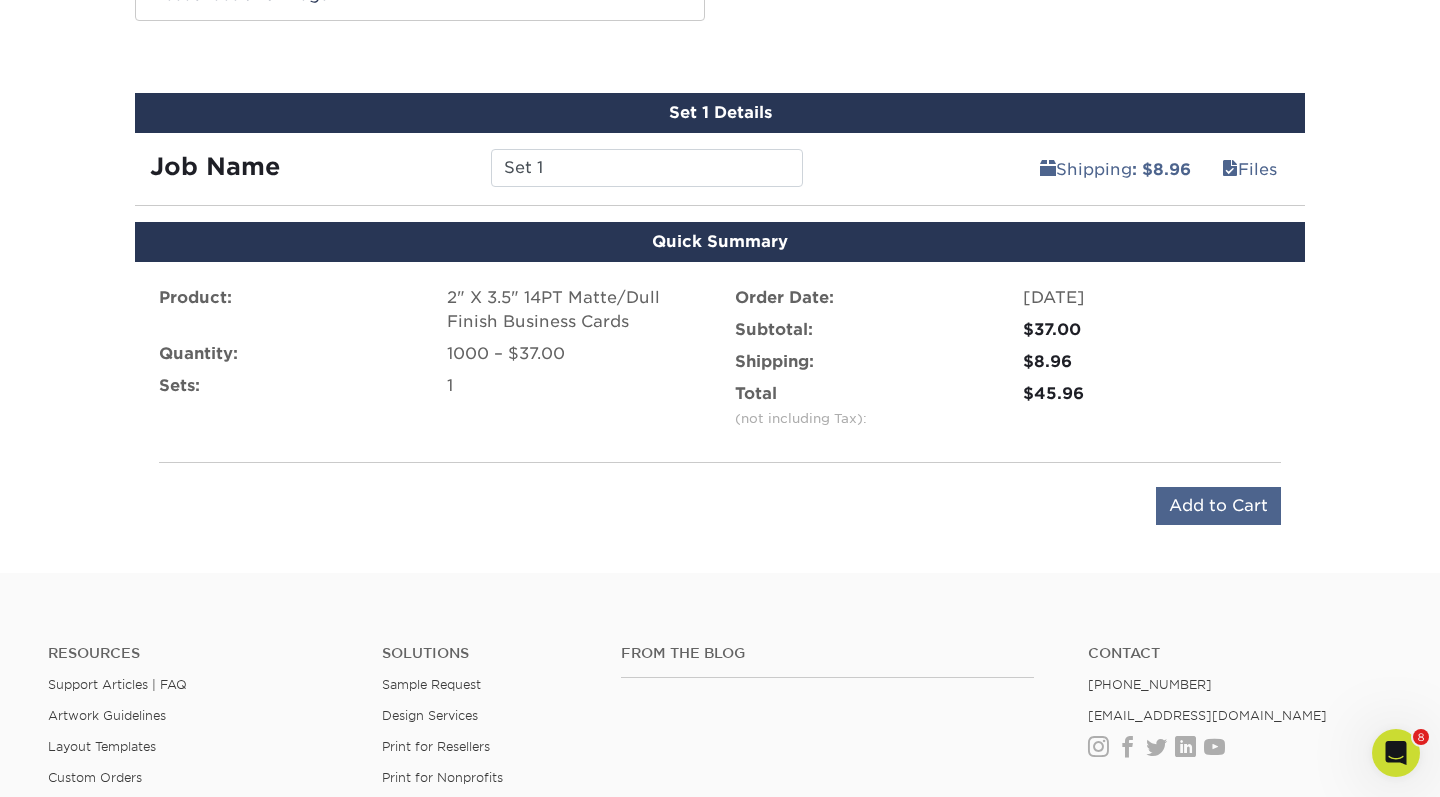 click on "Add to Cart" at bounding box center (1218, 506) 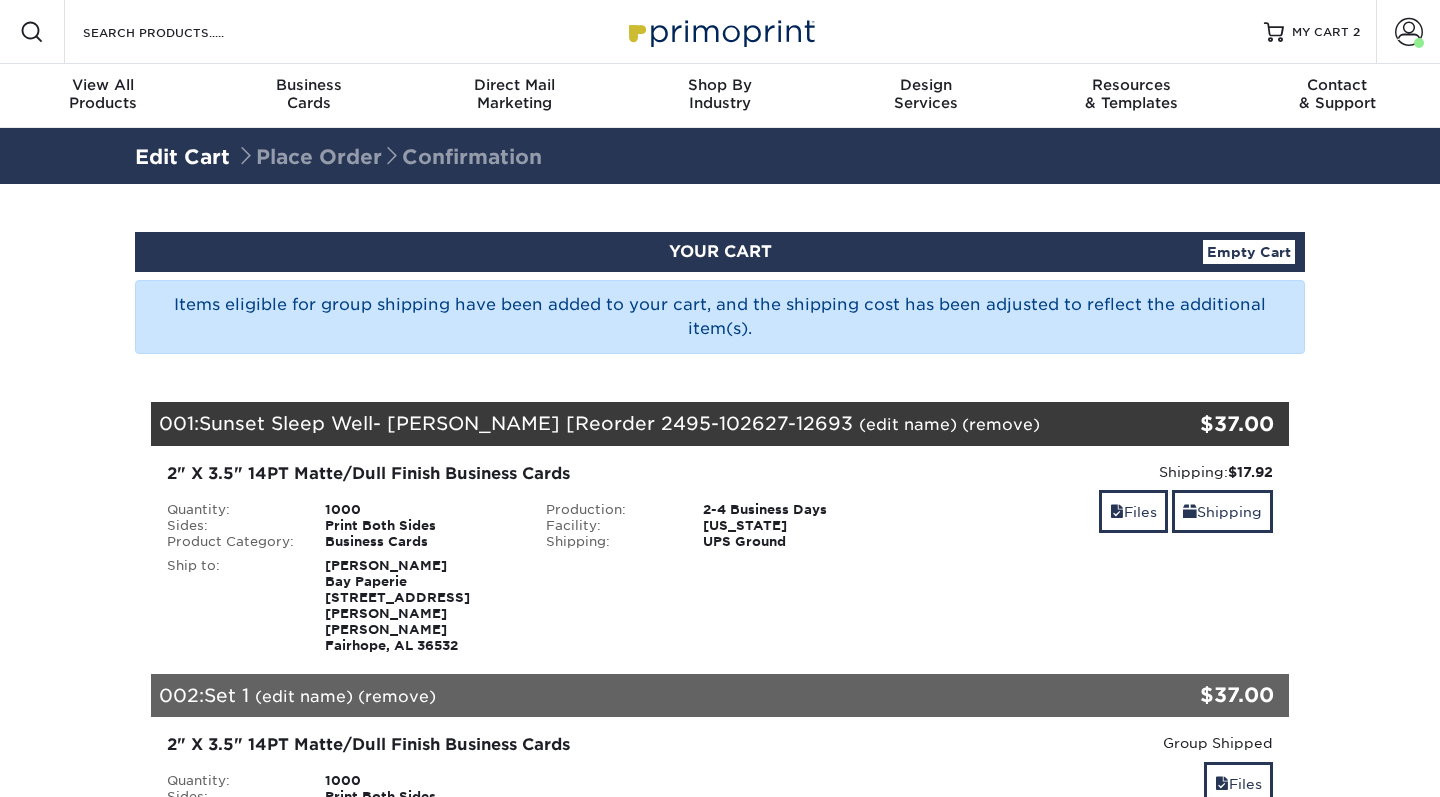 scroll, scrollTop: 0, scrollLeft: 0, axis: both 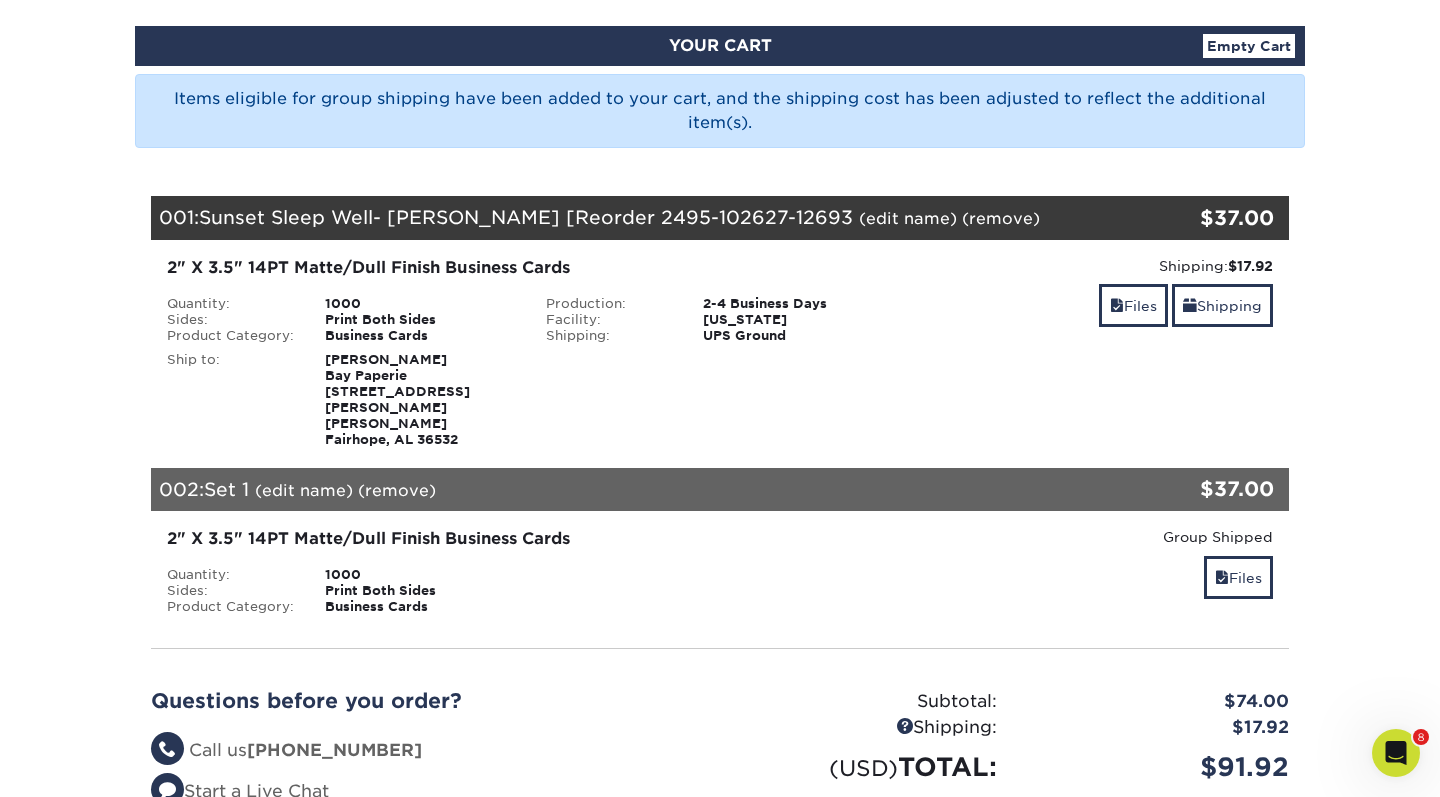 click on "(edit name)" at bounding box center [304, 490] 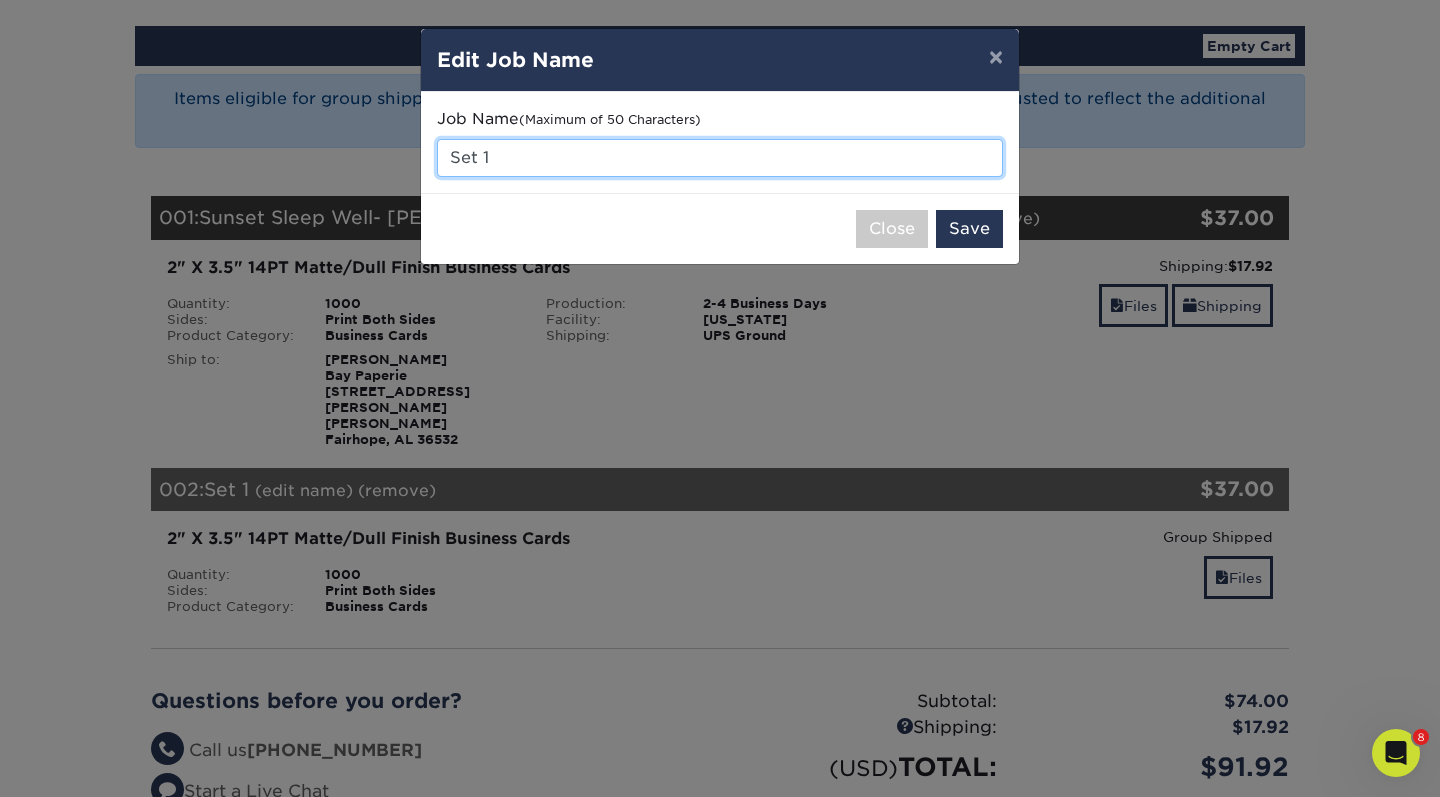 drag, startPoint x: 555, startPoint y: 168, endPoint x: 351, endPoint y: 168, distance: 204 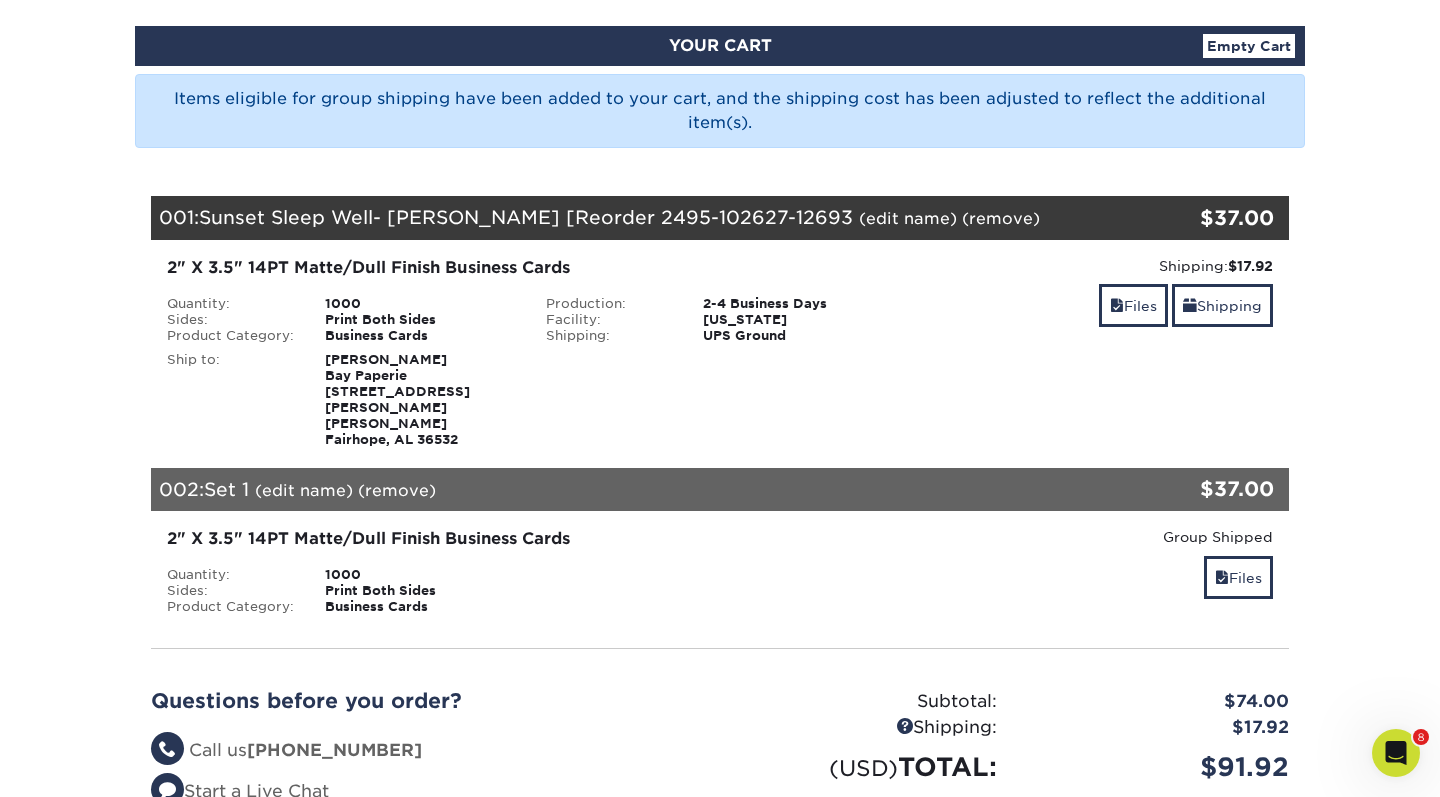 click on "(edit name)" at bounding box center (304, 490) 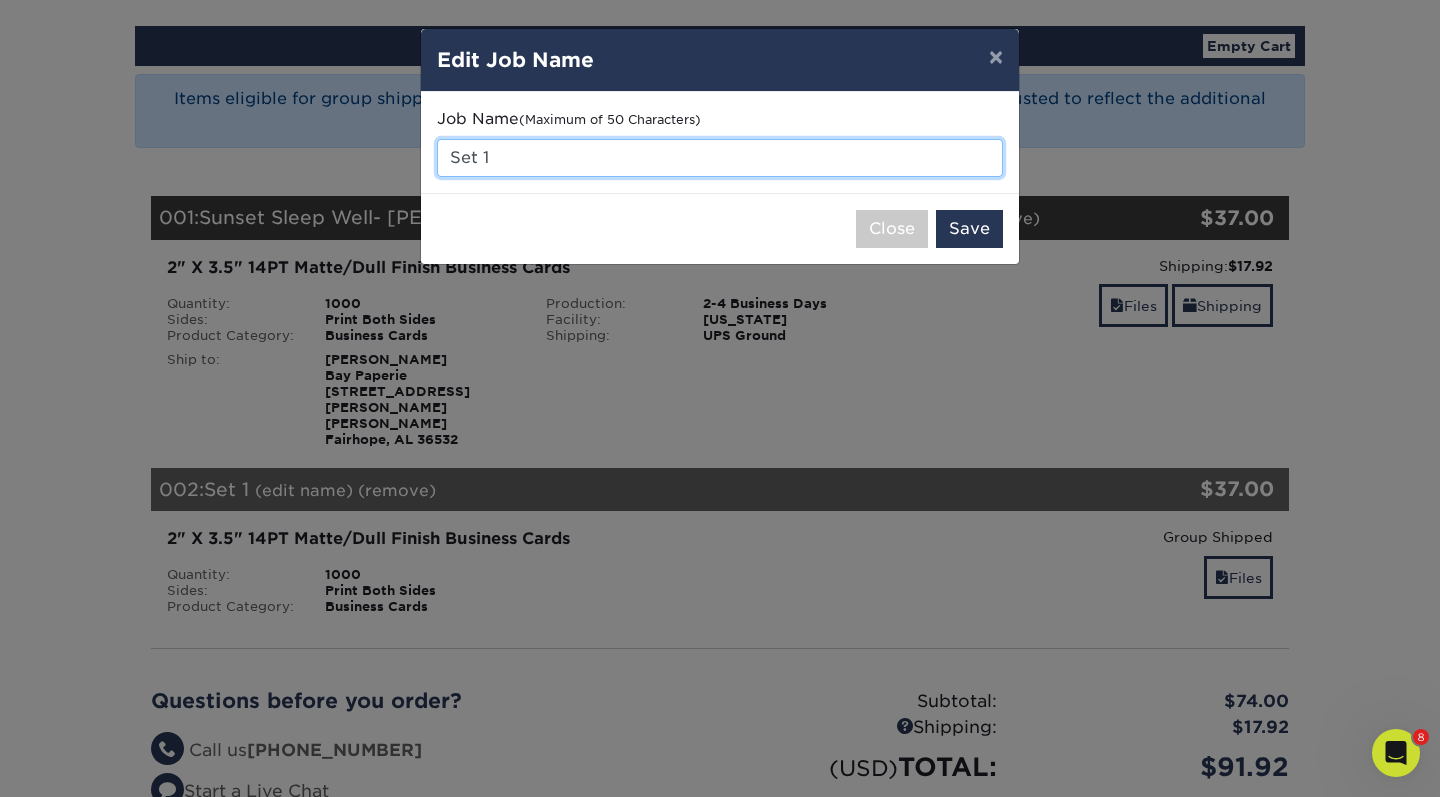 click on "Set 1" at bounding box center (720, 158) 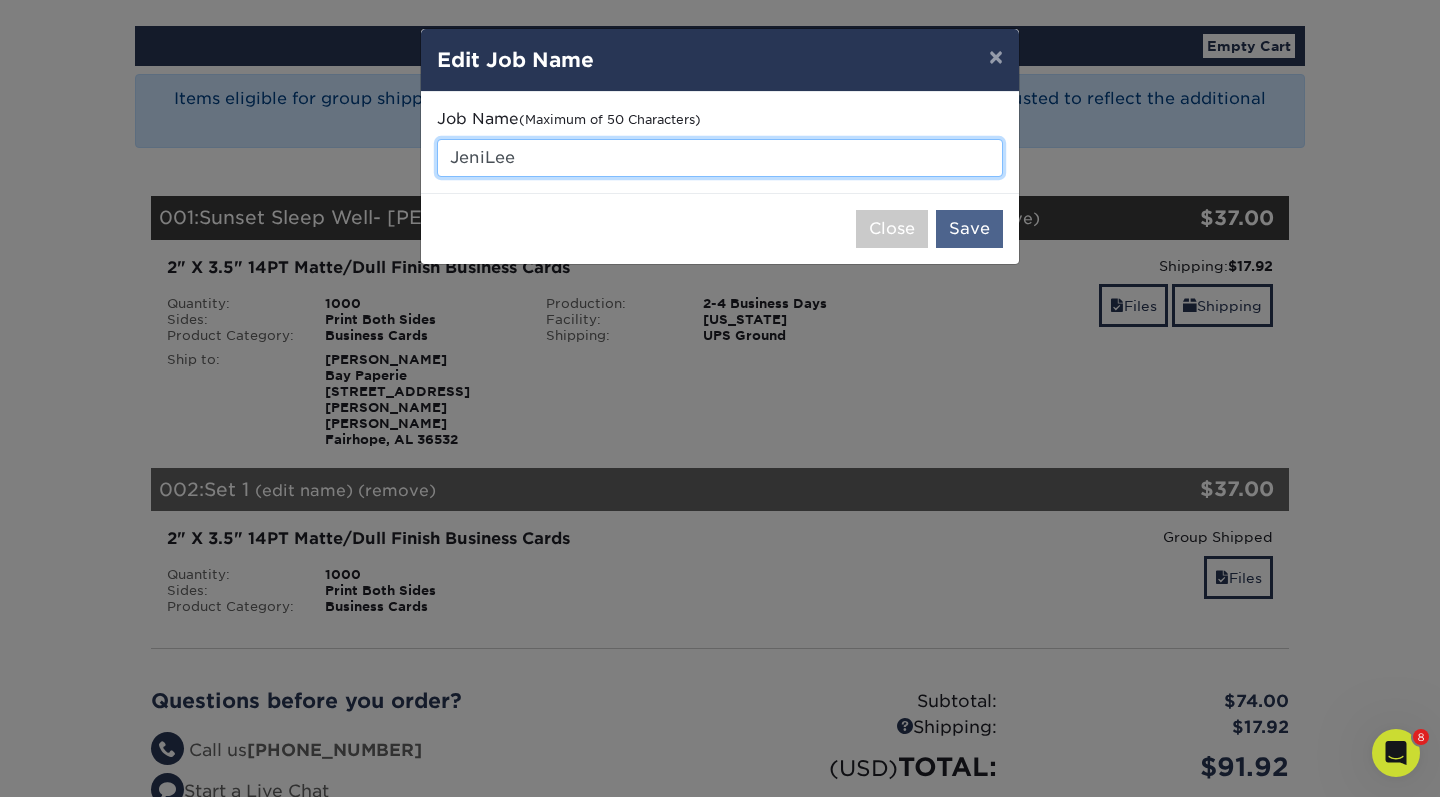 type on "JeniLee" 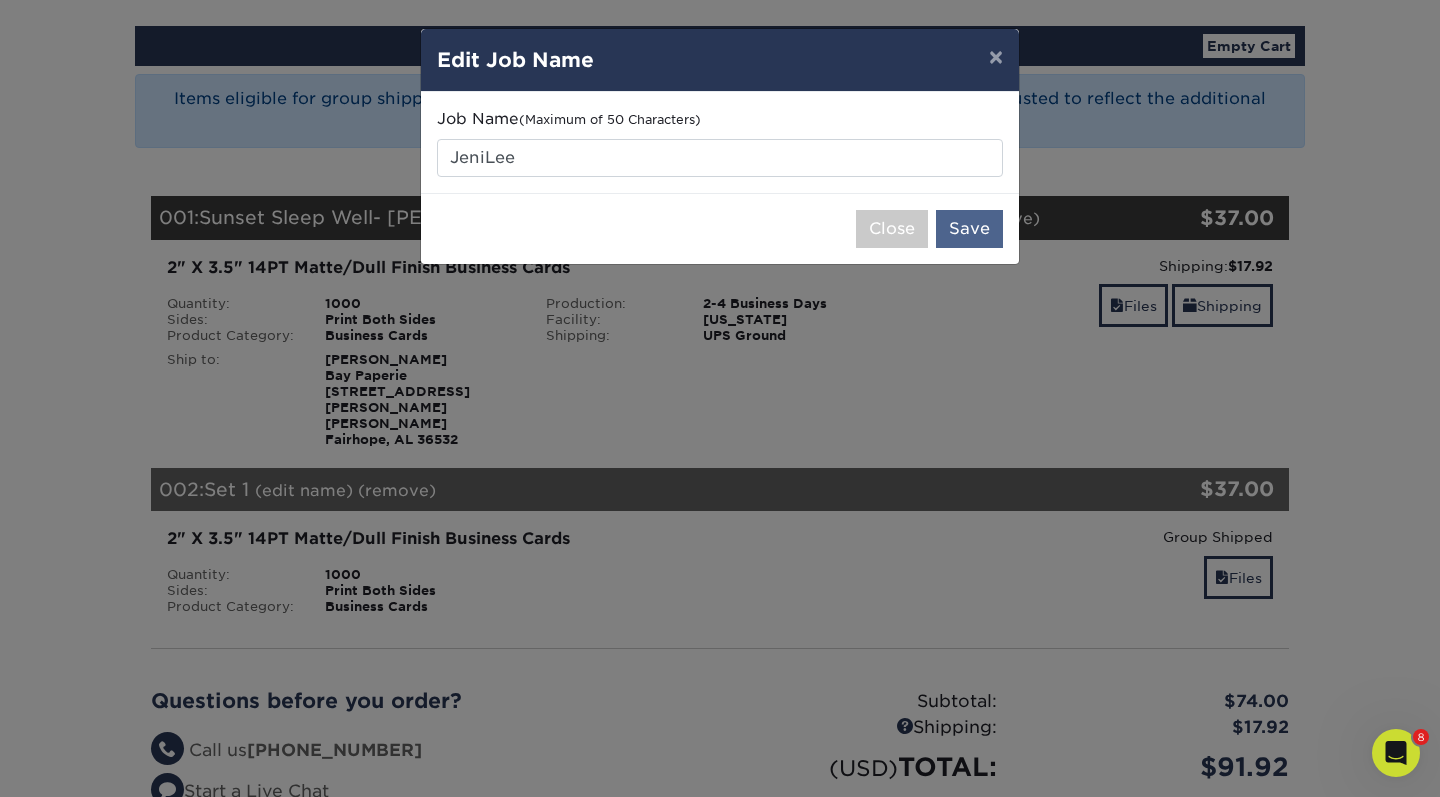 click on "Save" at bounding box center (969, 229) 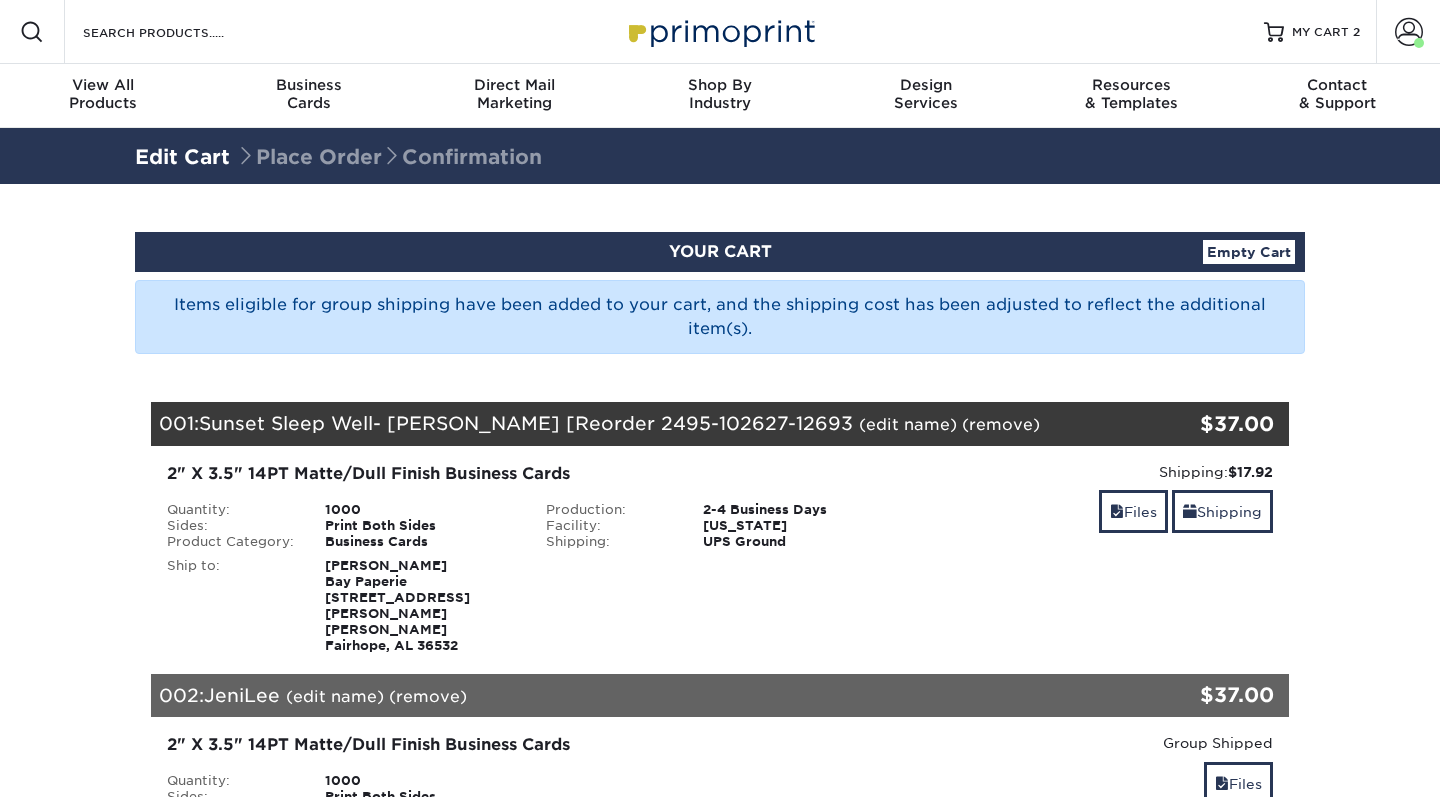 scroll, scrollTop: 0, scrollLeft: 0, axis: both 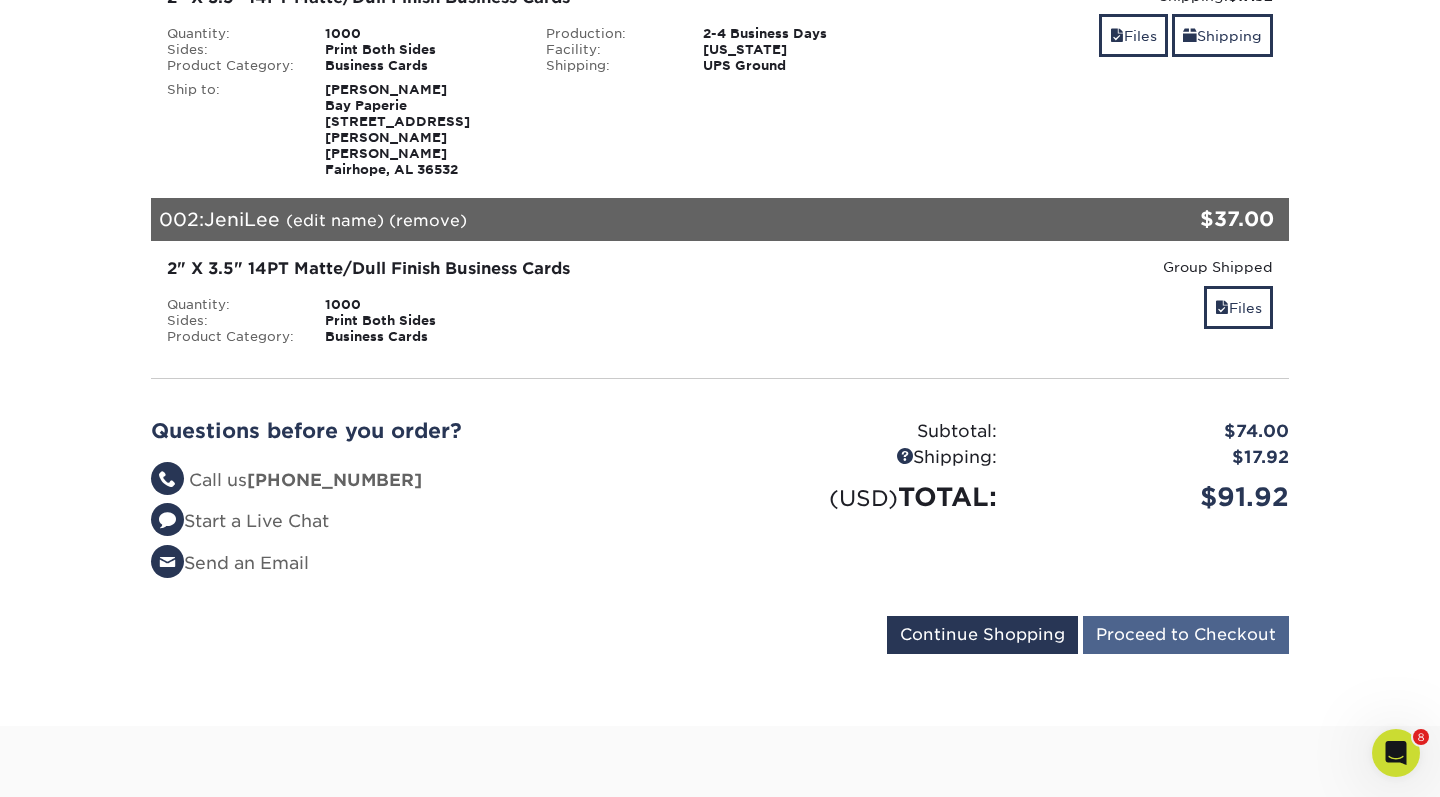 click on "Proceed to Checkout" at bounding box center [1186, 635] 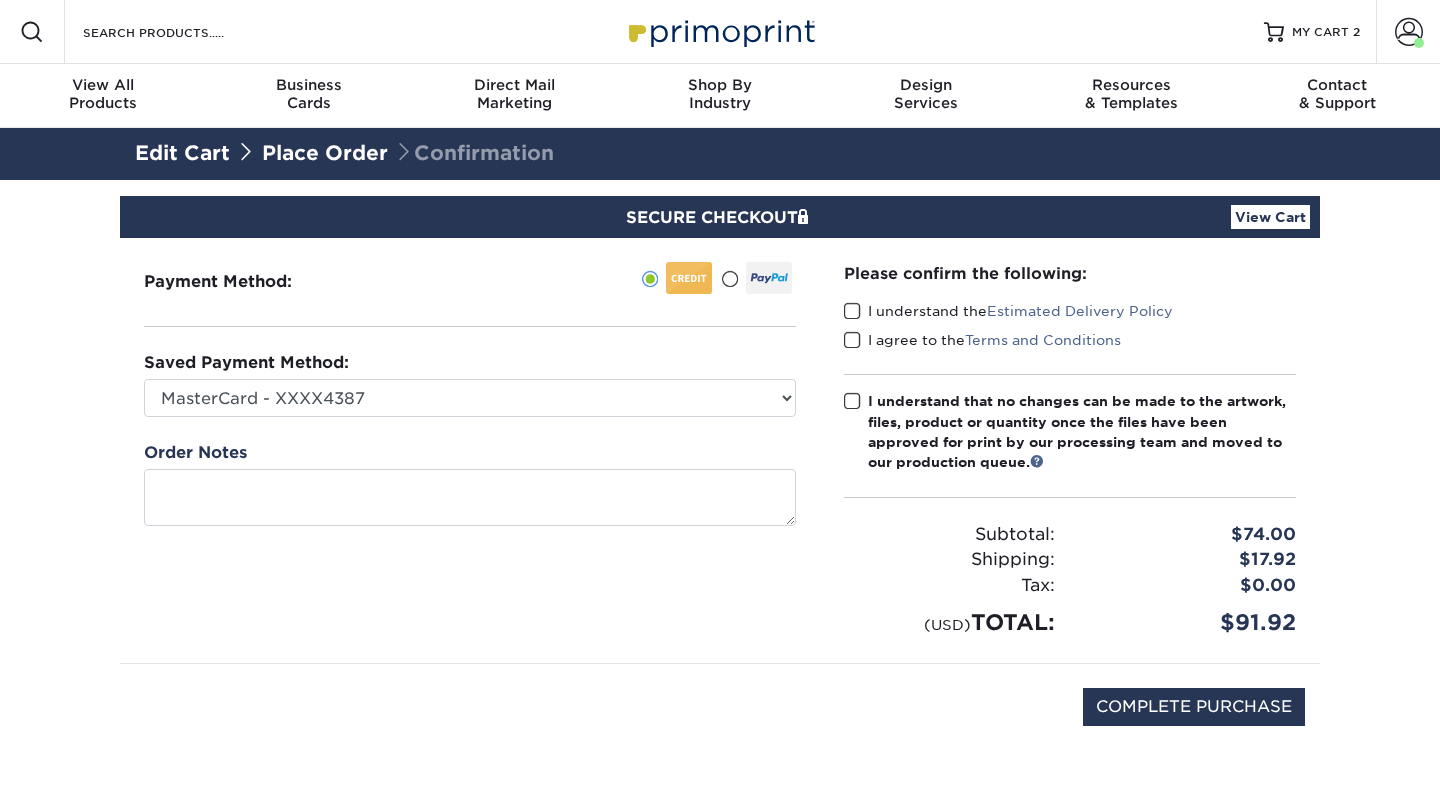 scroll, scrollTop: 0, scrollLeft: 0, axis: both 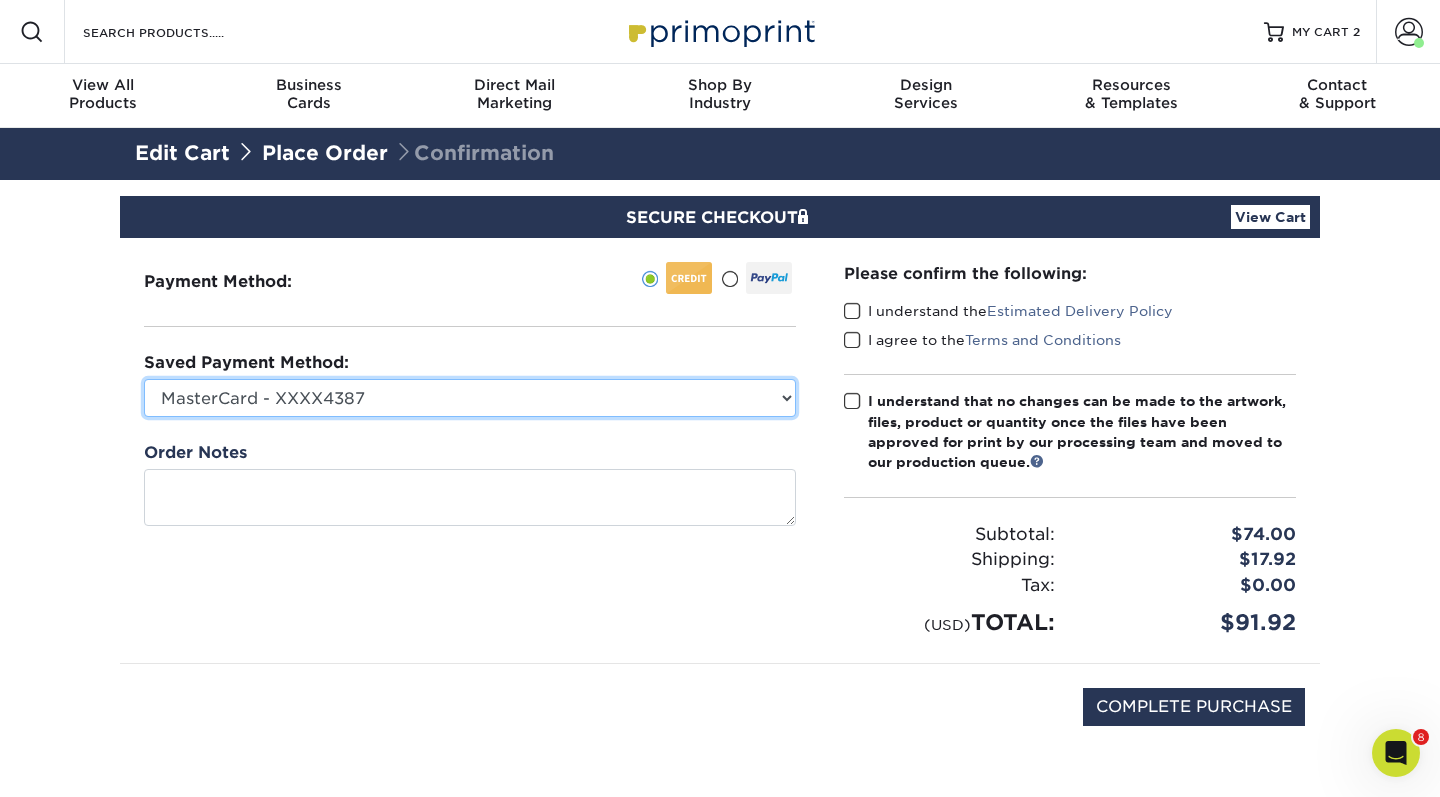 select on "74593" 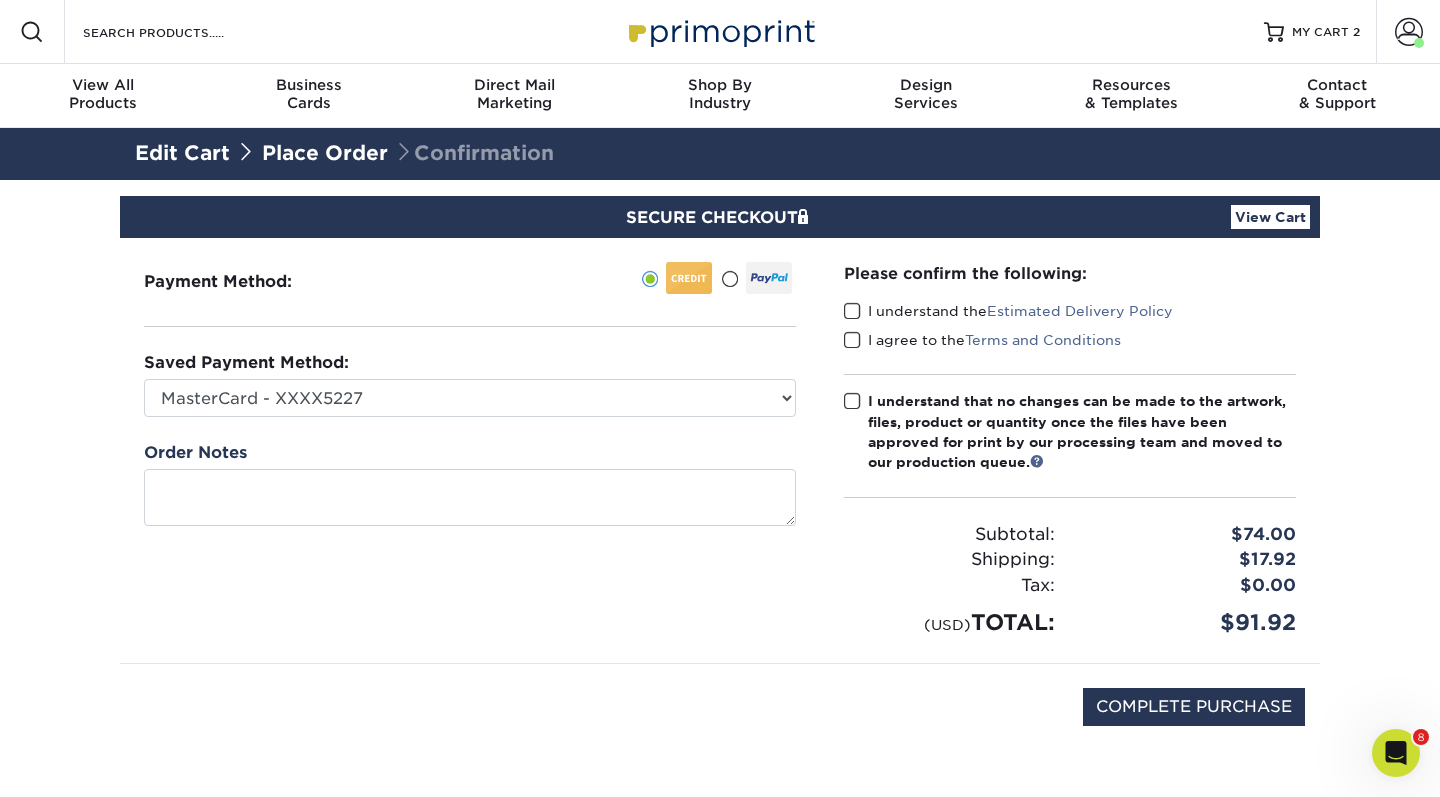 click at bounding box center (583, 282) 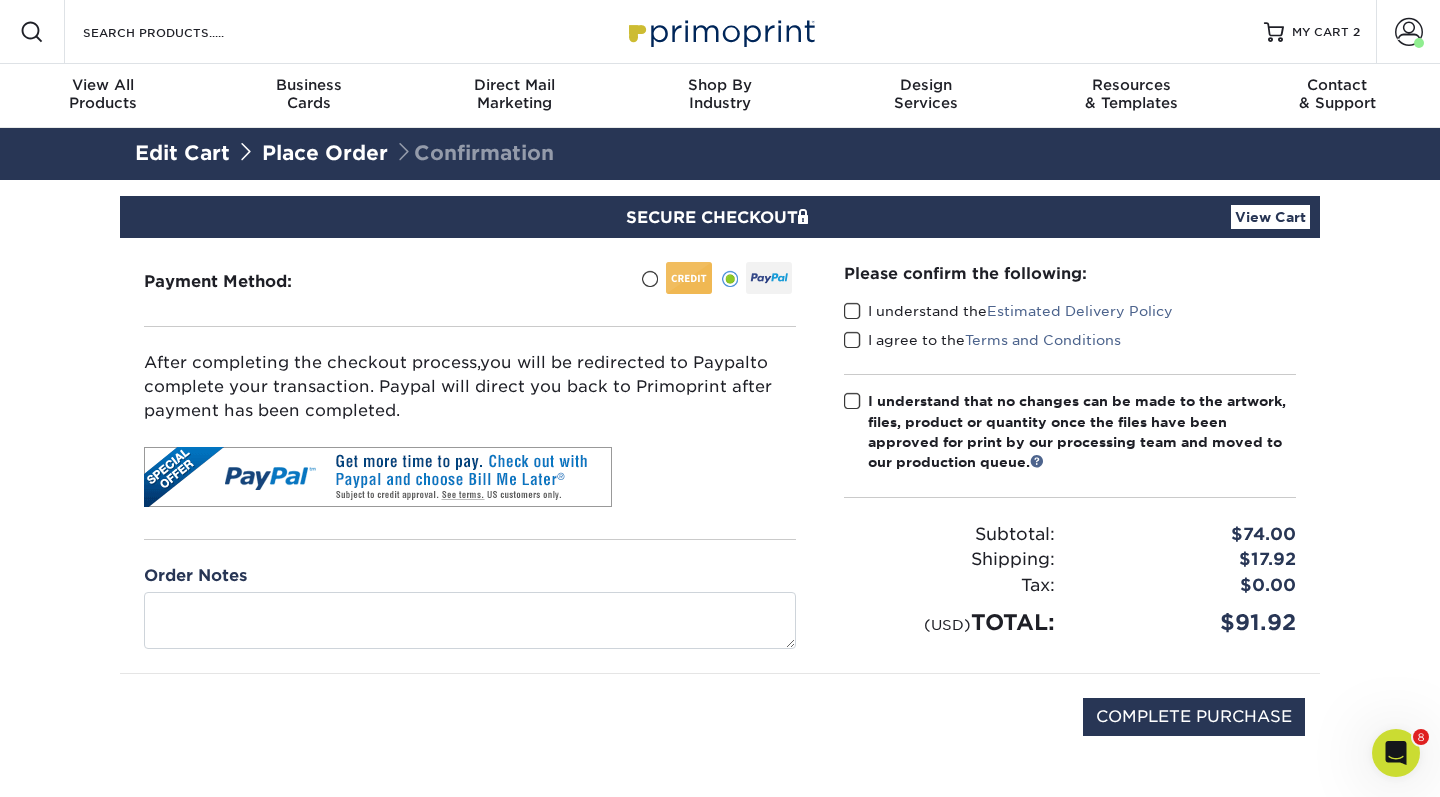 click at bounding box center (649, 279) 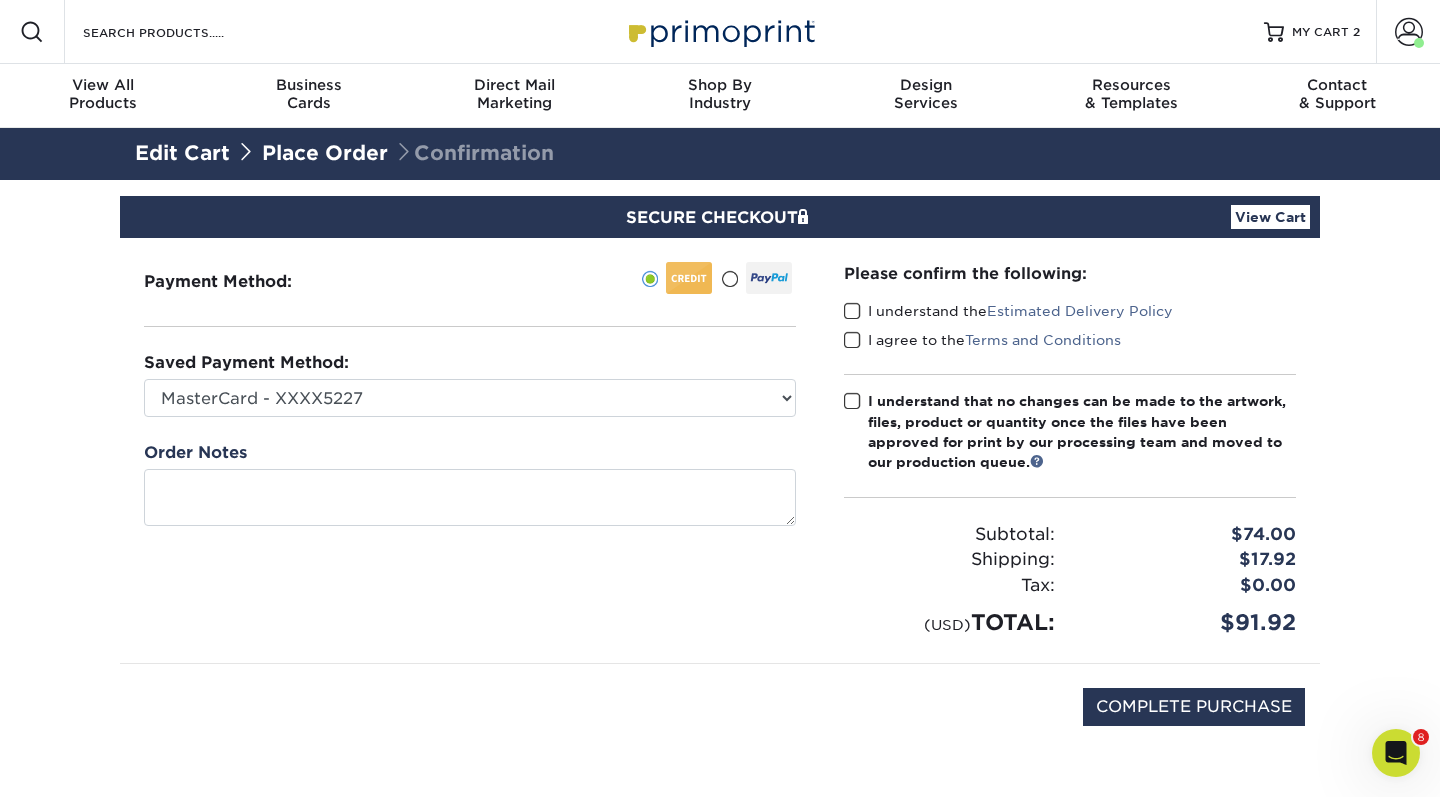 click on "Please confirm the following:
I understand the  Estimated Delivery Policy
I agree to the  Terms and Conditions
Subtotal: Shipping:" at bounding box center [1070, 450] 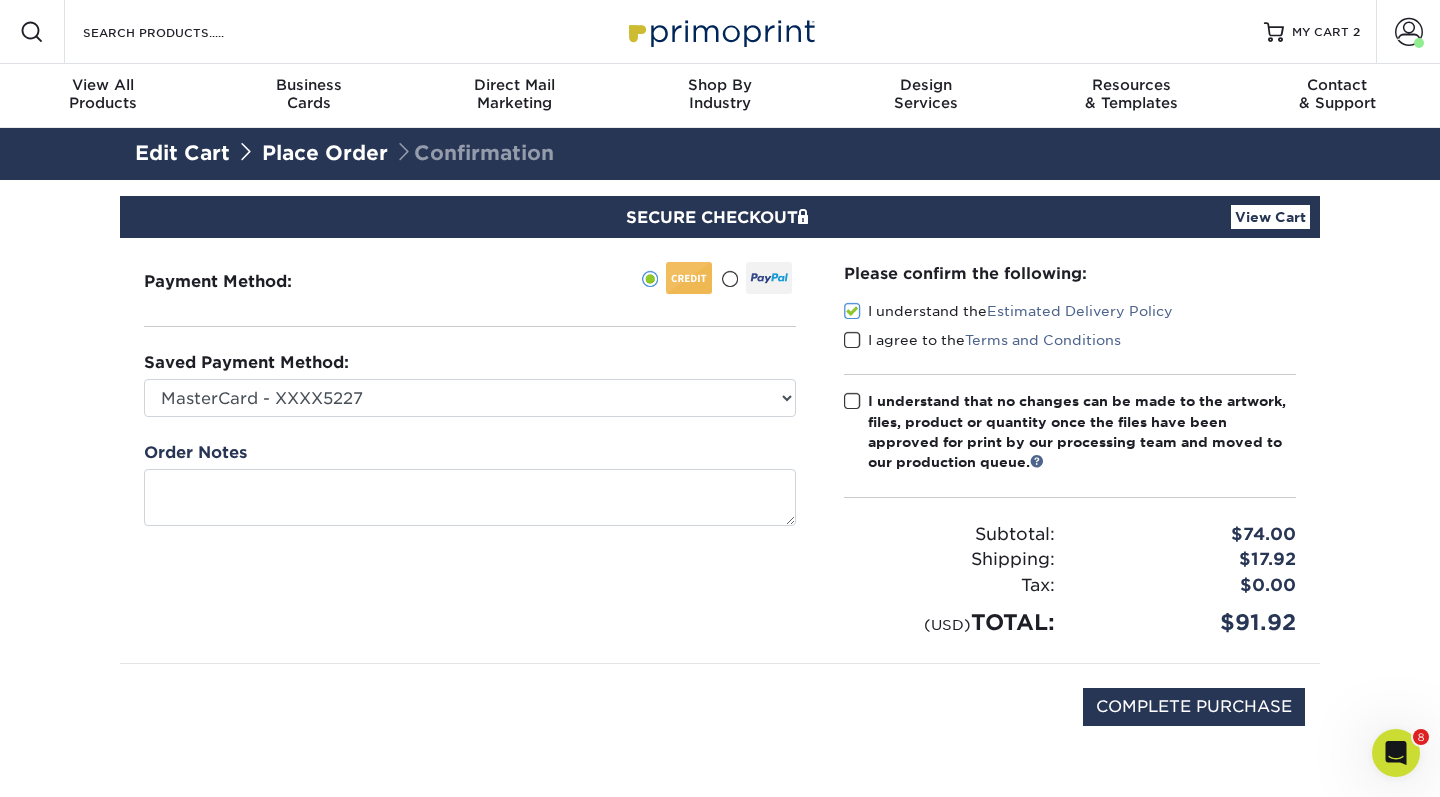 click on "I agree to the  Terms and Conditions" at bounding box center [1070, 344] 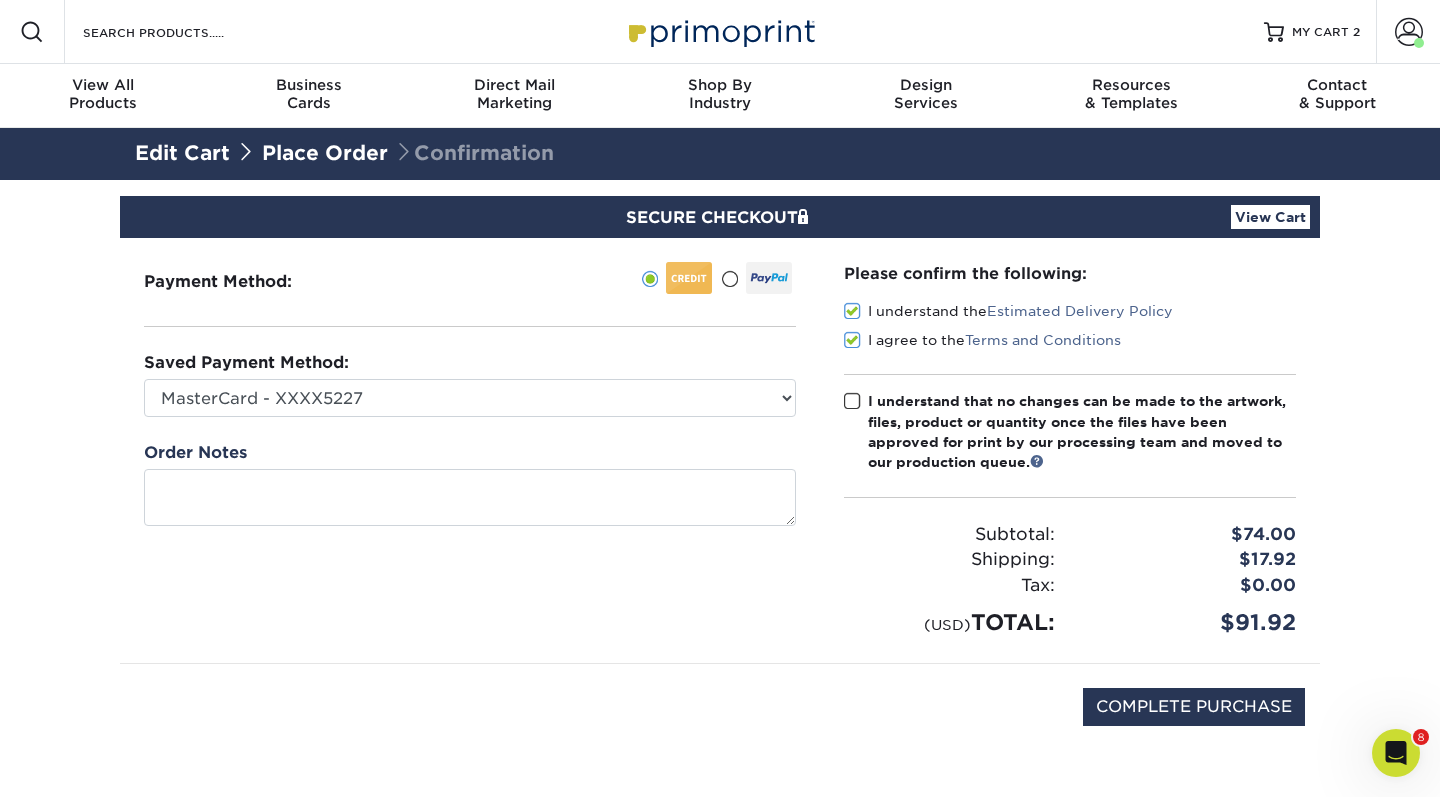 click at bounding box center [852, 401] 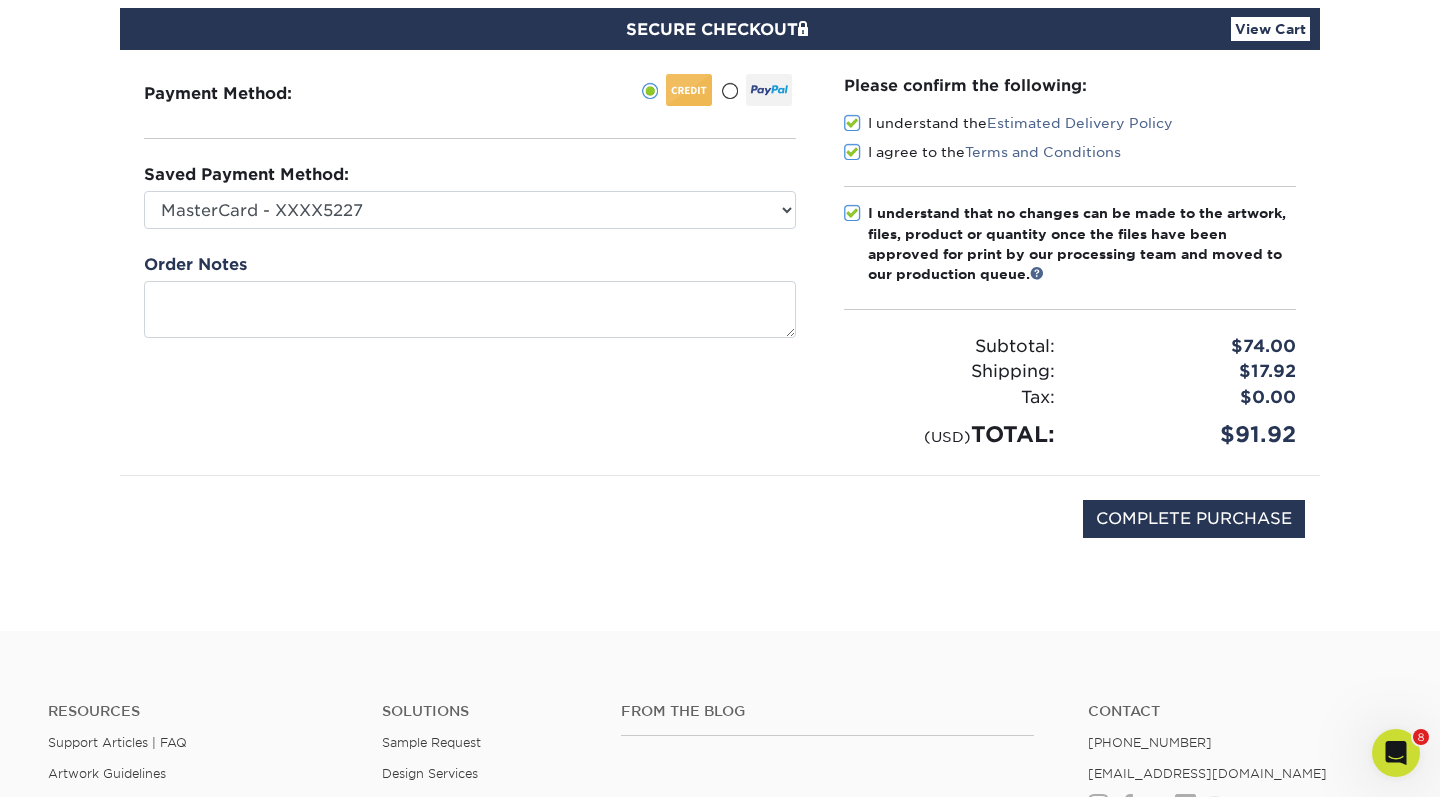 scroll, scrollTop: 233, scrollLeft: 0, axis: vertical 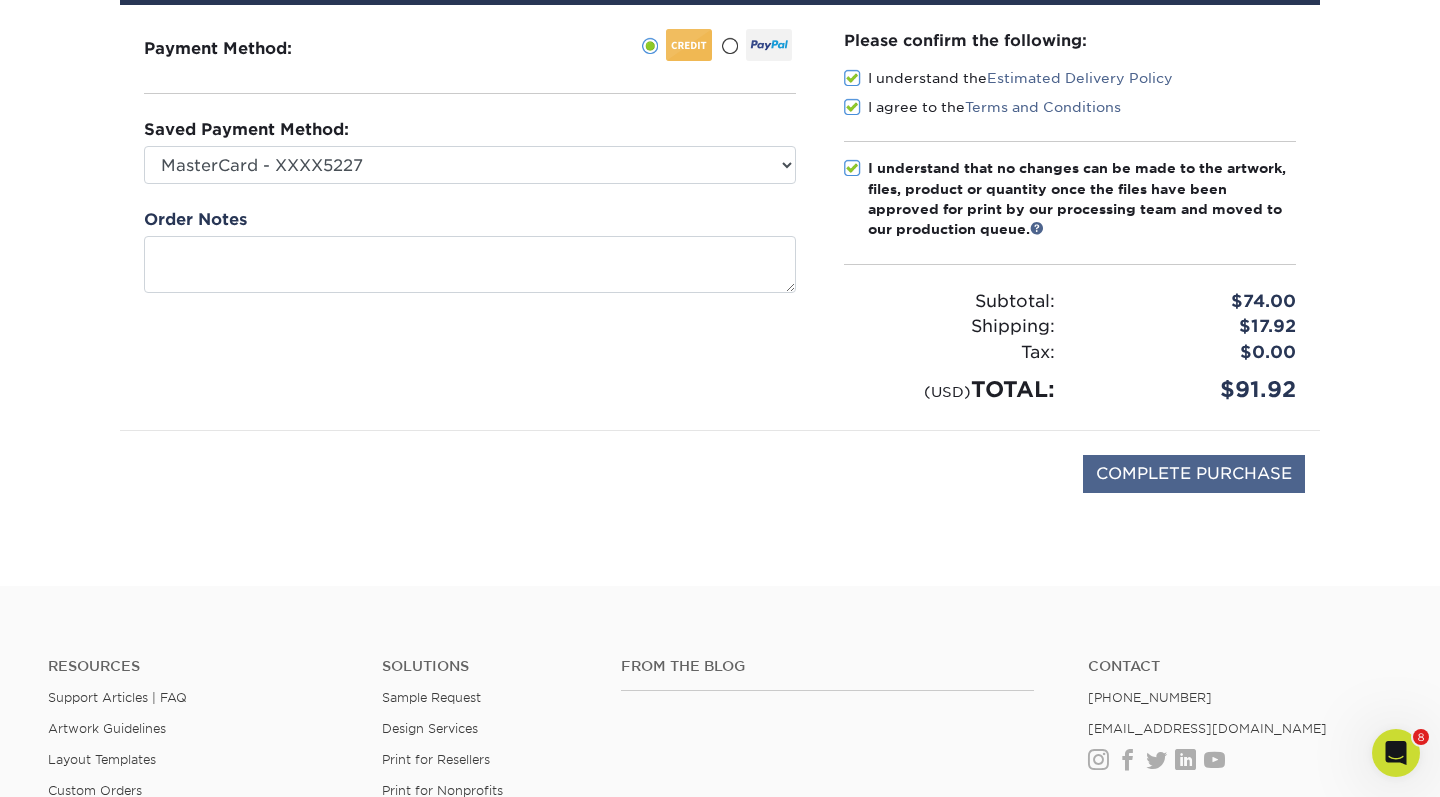 click on "COMPLETE PURCHASE" at bounding box center [1194, 474] 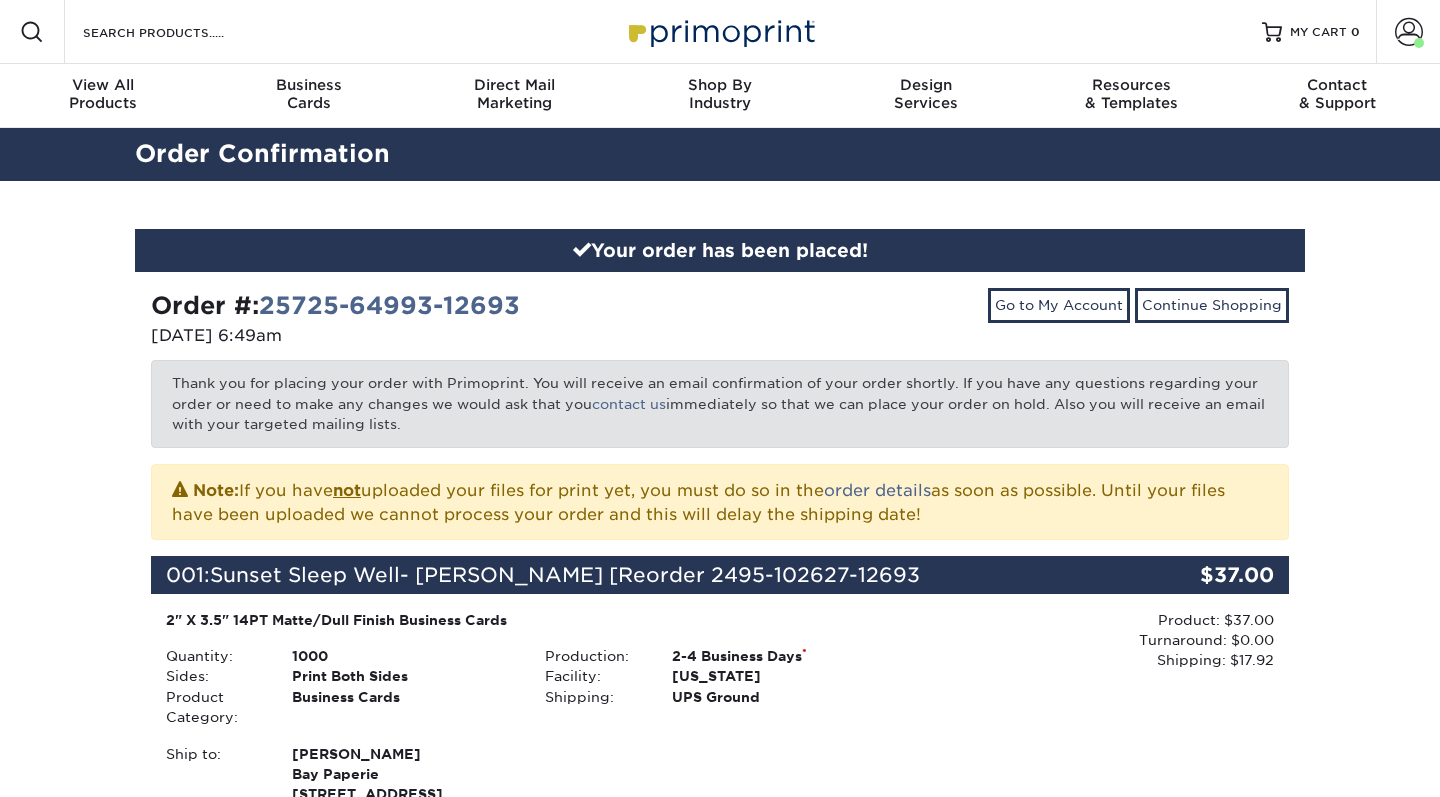scroll, scrollTop: 0, scrollLeft: 0, axis: both 